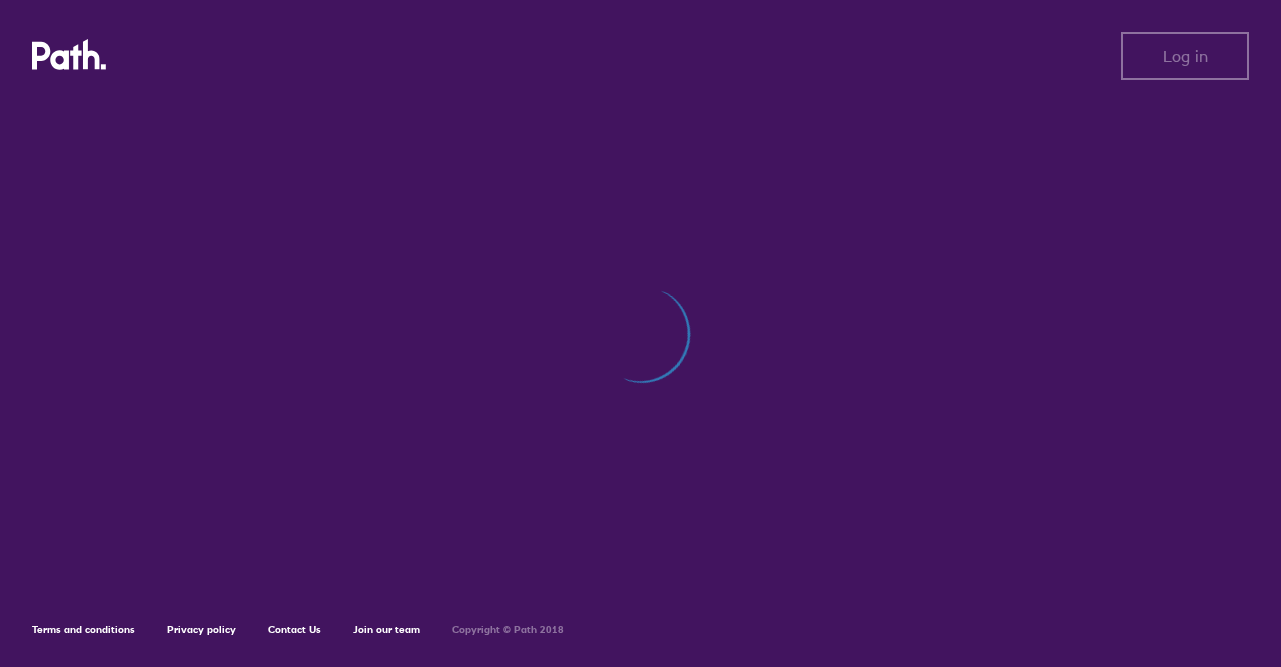 scroll, scrollTop: 0, scrollLeft: 0, axis: both 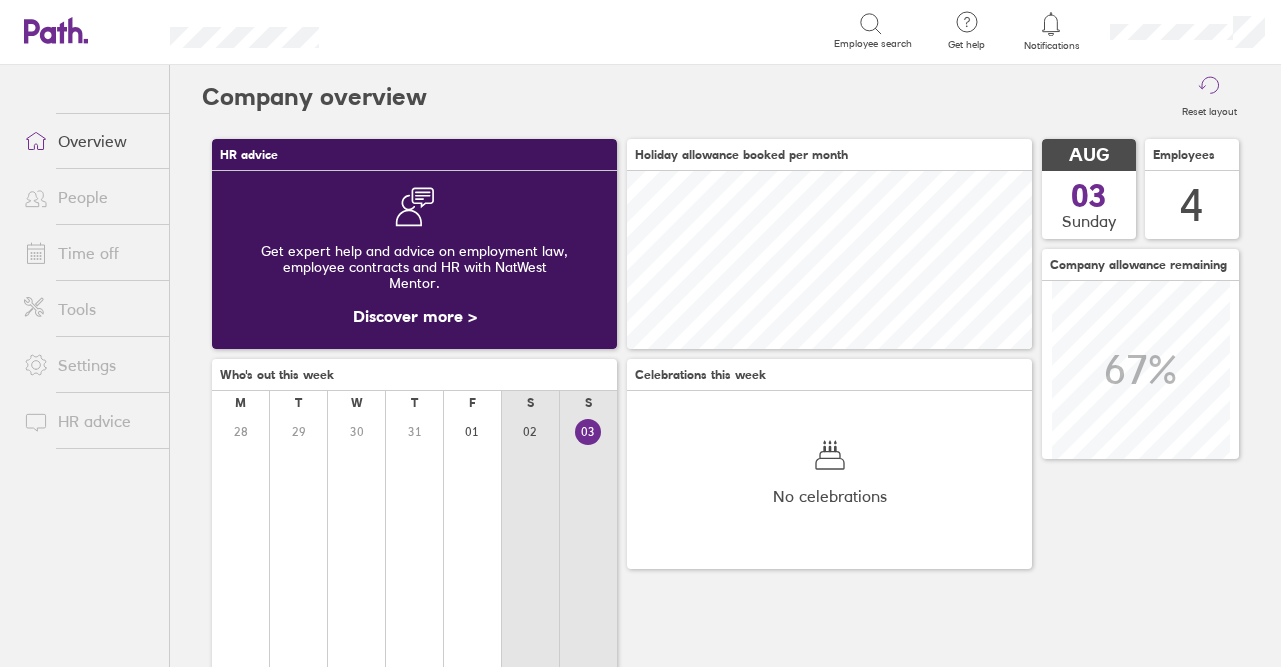 click on "Time off" at bounding box center (88, 253) 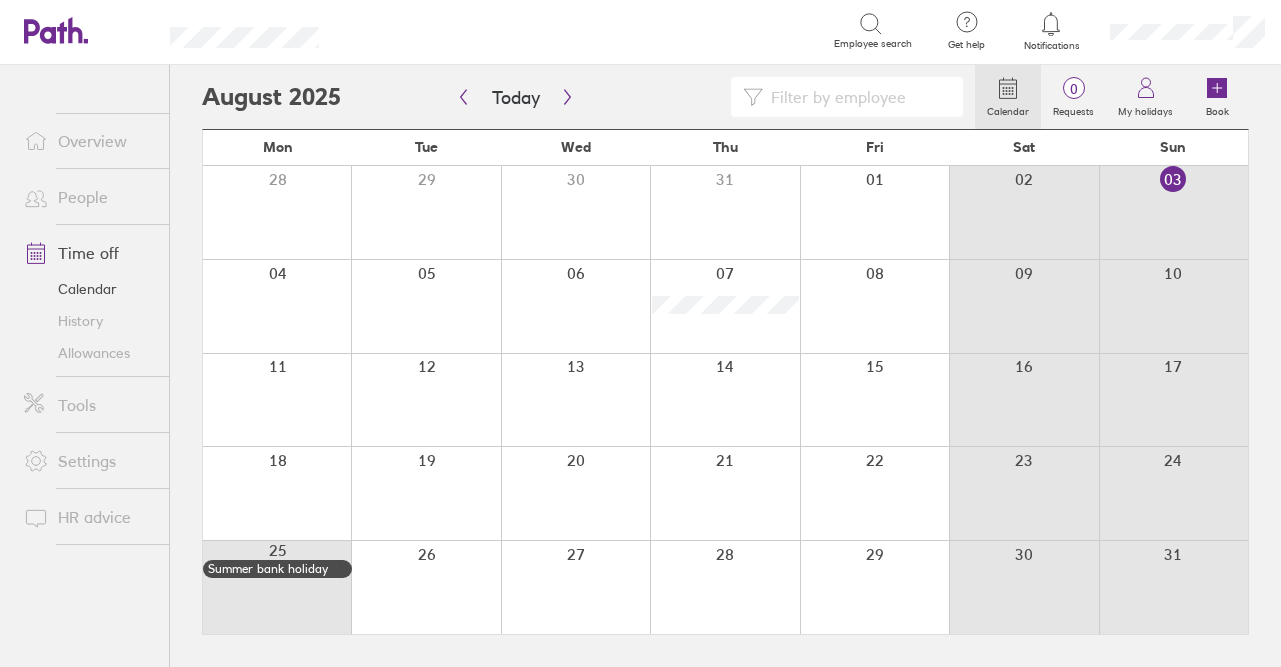click at bounding box center (277, 493) 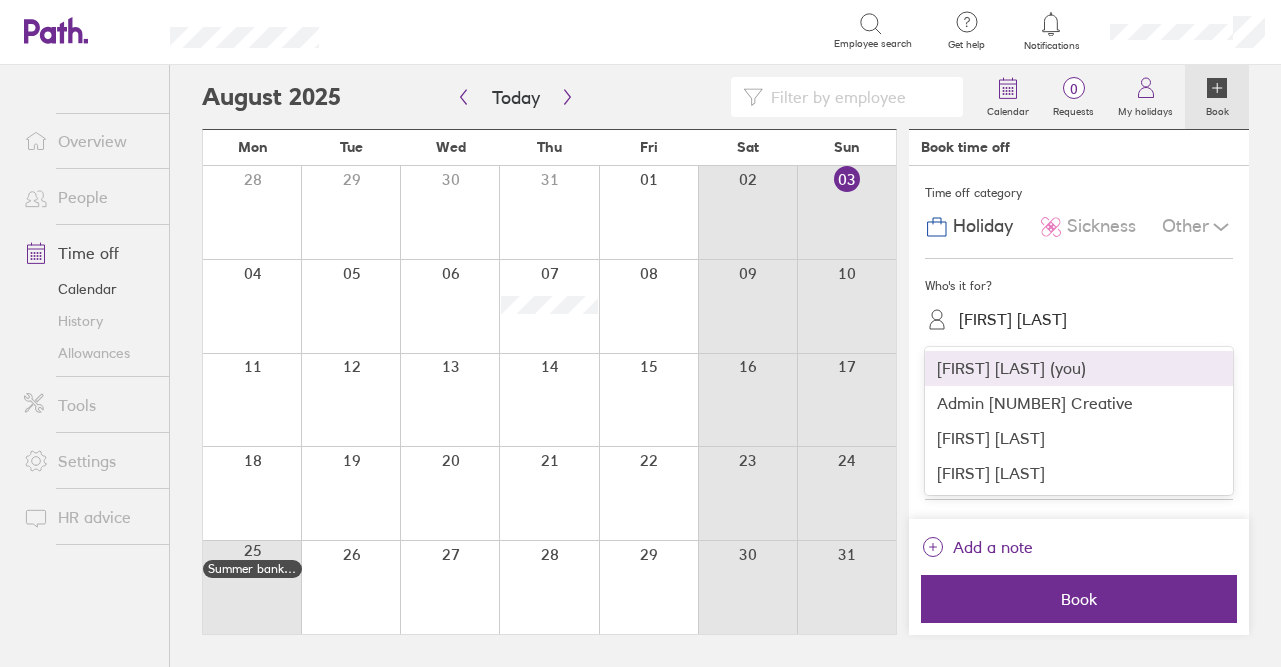 click on "[FIRST] [LAST]" at bounding box center [1013, 319] 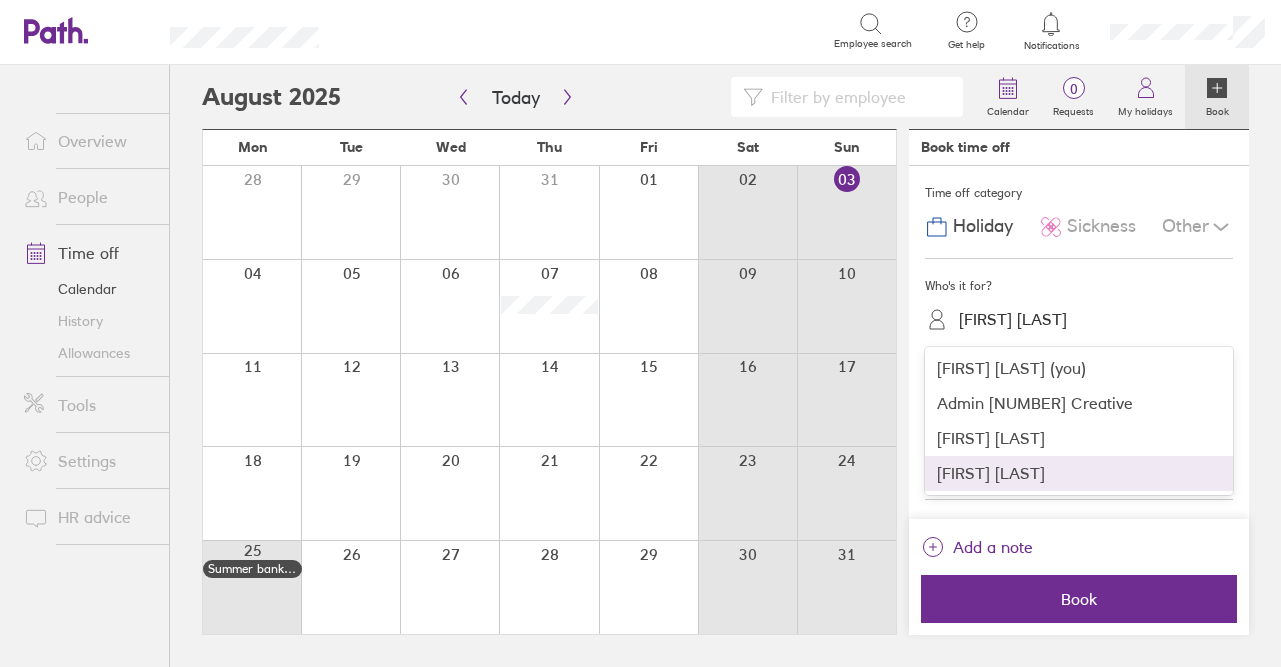 click on "[FIRST] [LAST]" at bounding box center (1079, 473) 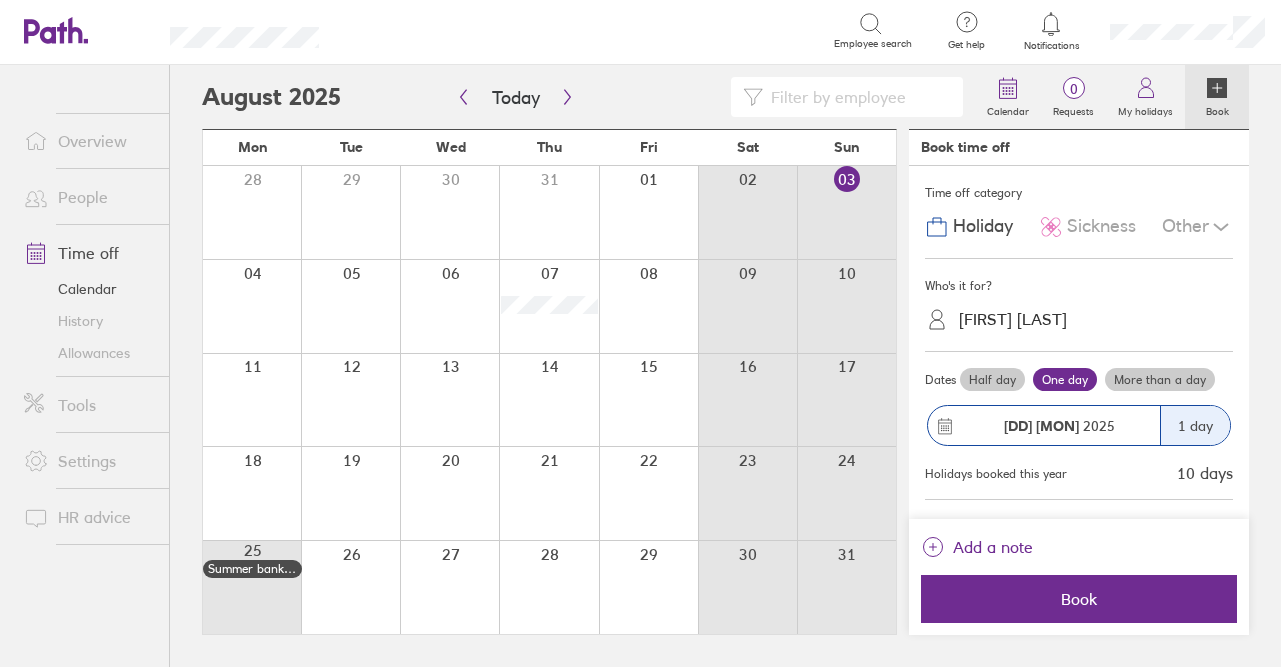 click on "More than a day" at bounding box center [1160, 380] 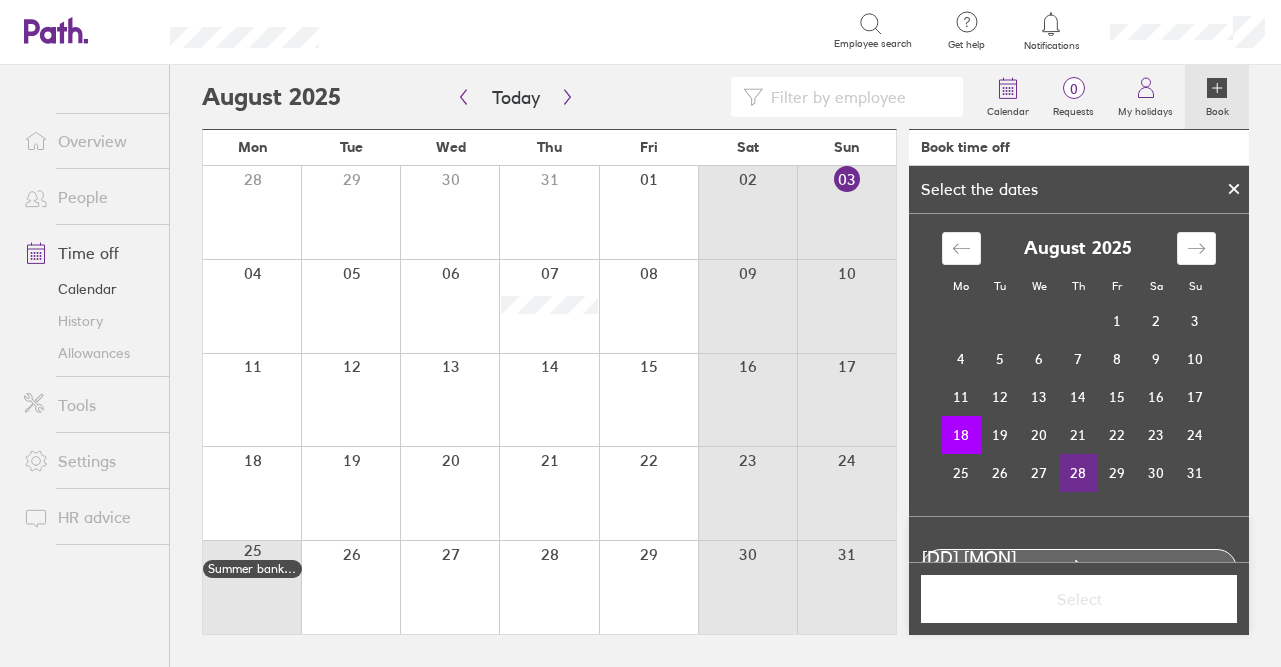click on "28" at bounding box center [1078, 473] 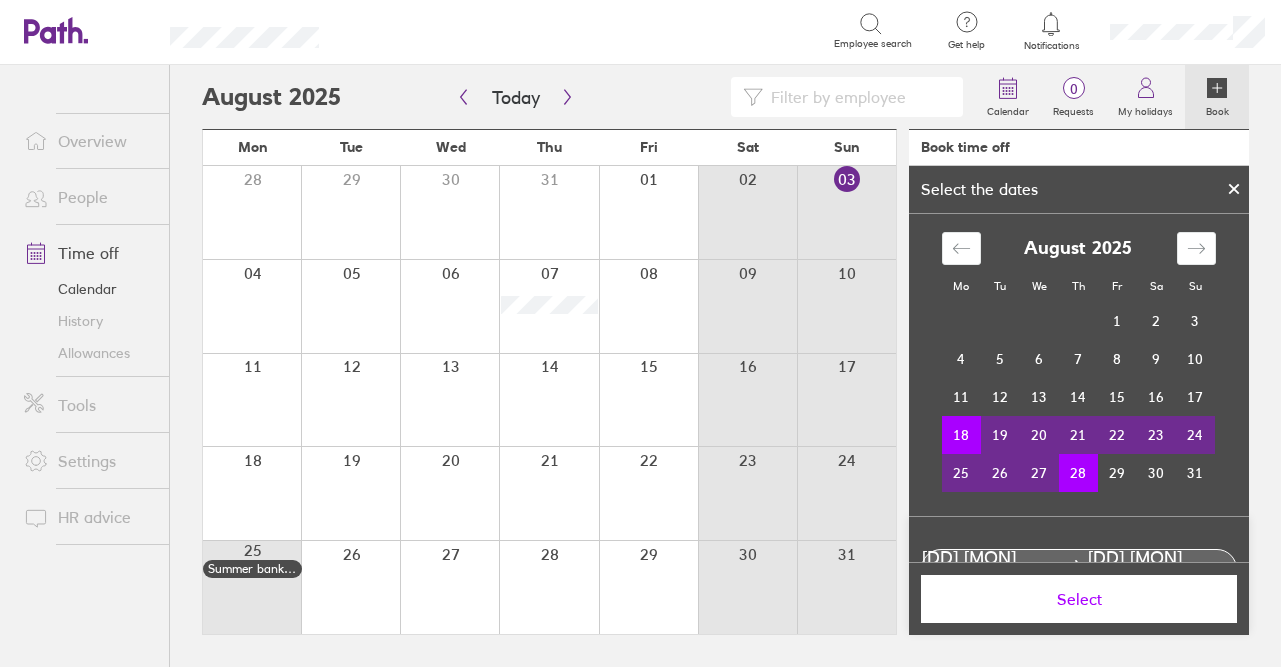 click on "Select" at bounding box center [1079, 599] 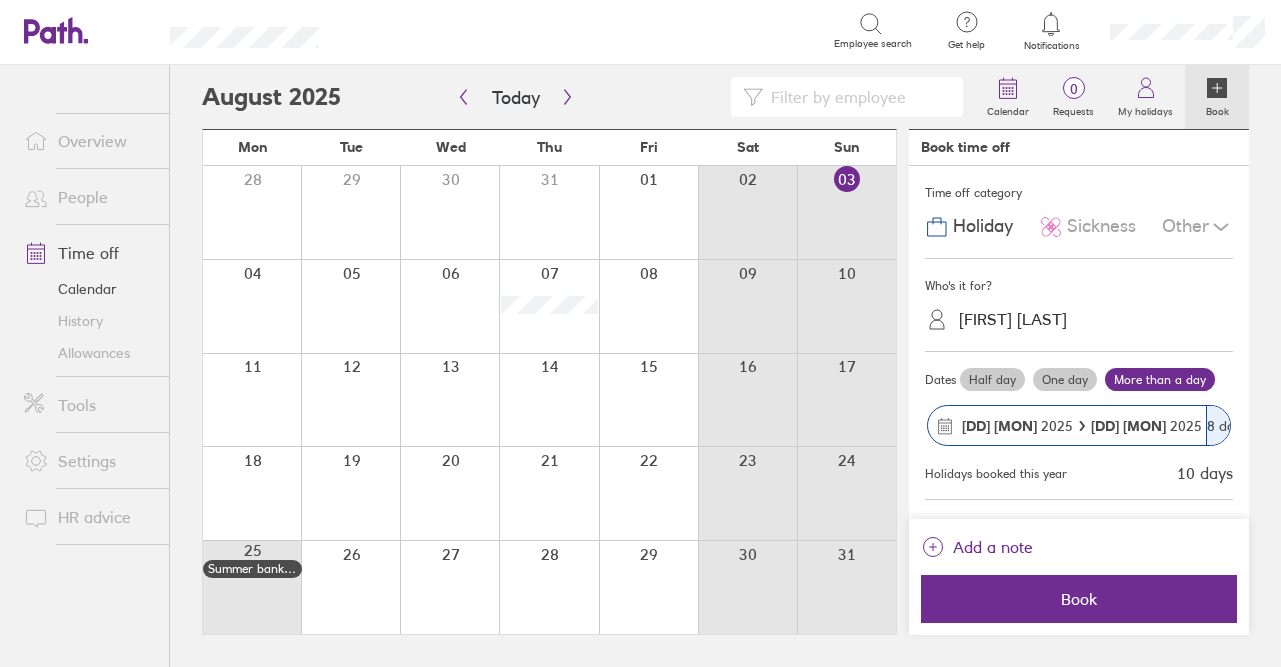 click on "Book" at bounding box center (1079, 599) 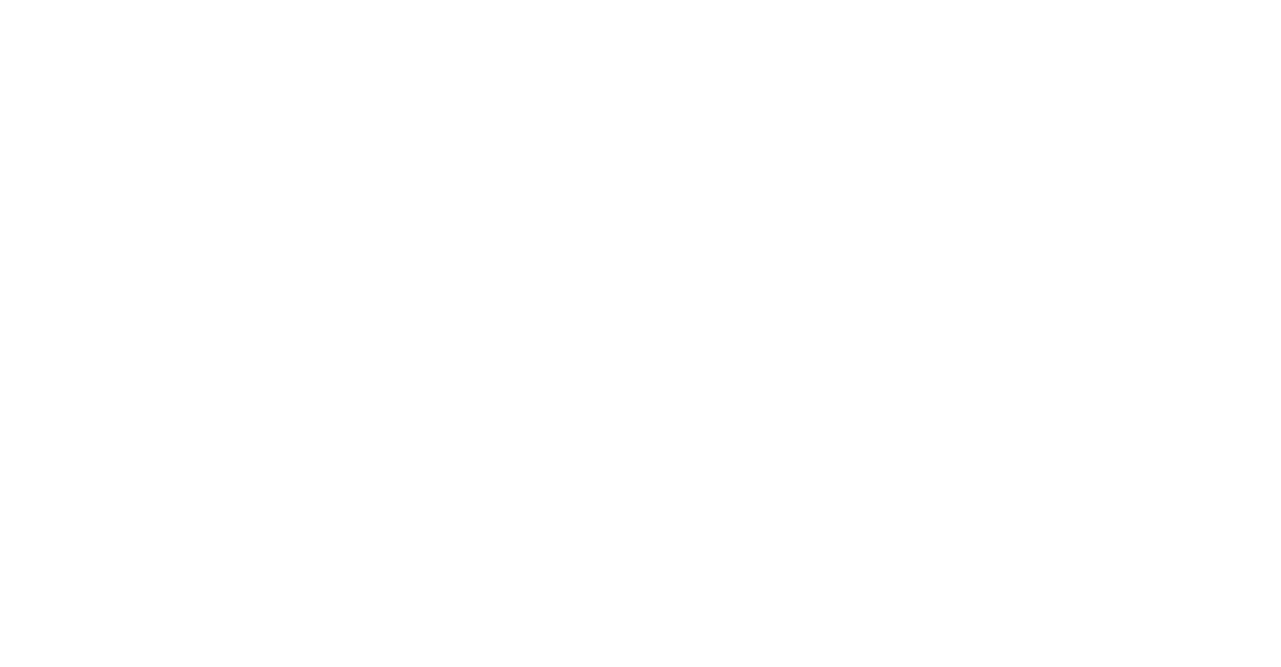 scroll, scrollTop: 0, scrollLeft: 0, axis: both 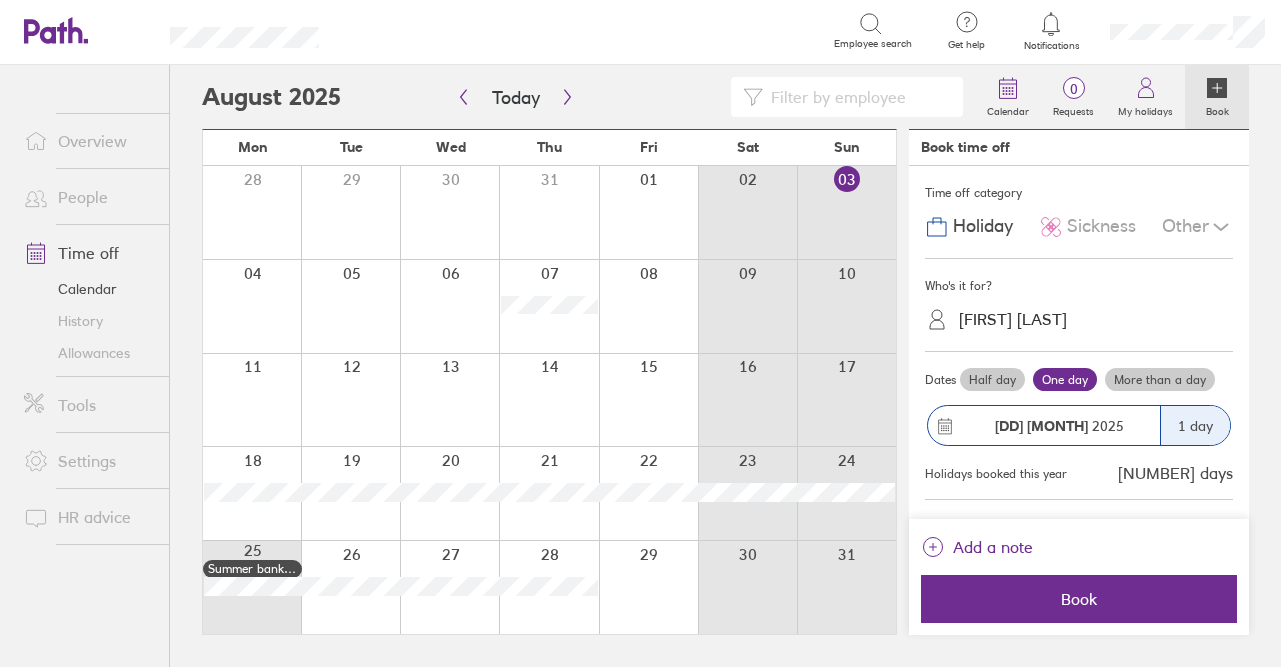 click on "Allowances" at bounding box center [88, 353] 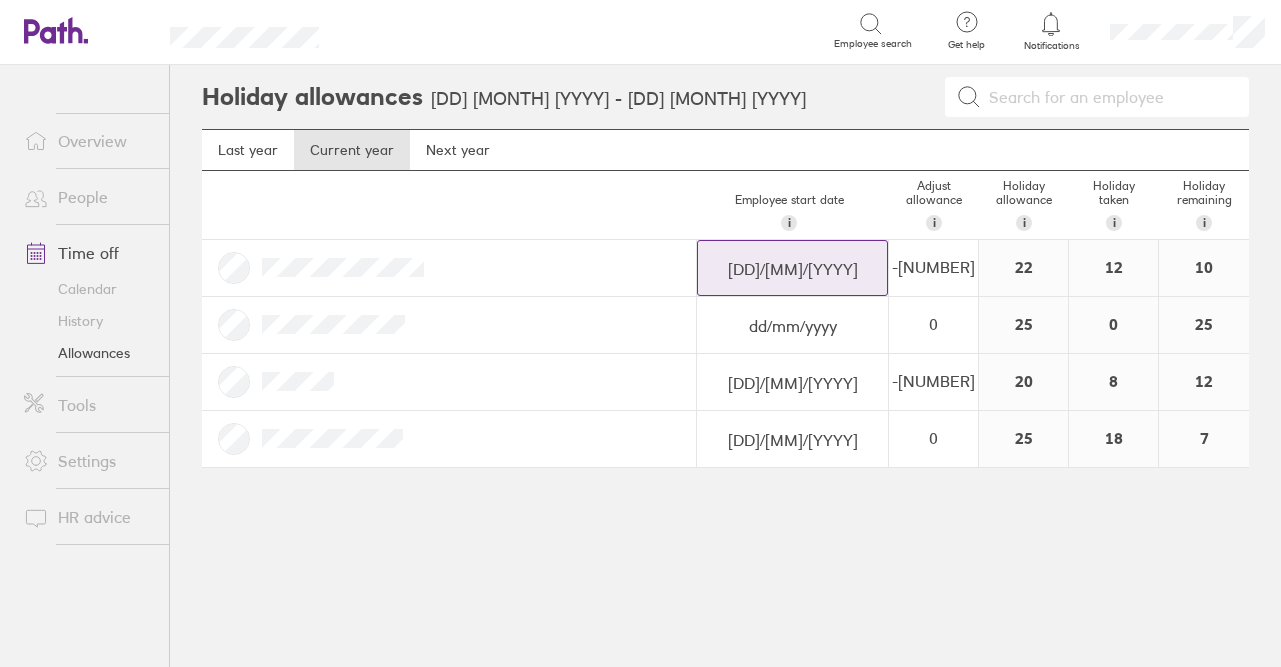 click on "[DD]/[MM]/[YYYY]" at bounding box center [792, 269] 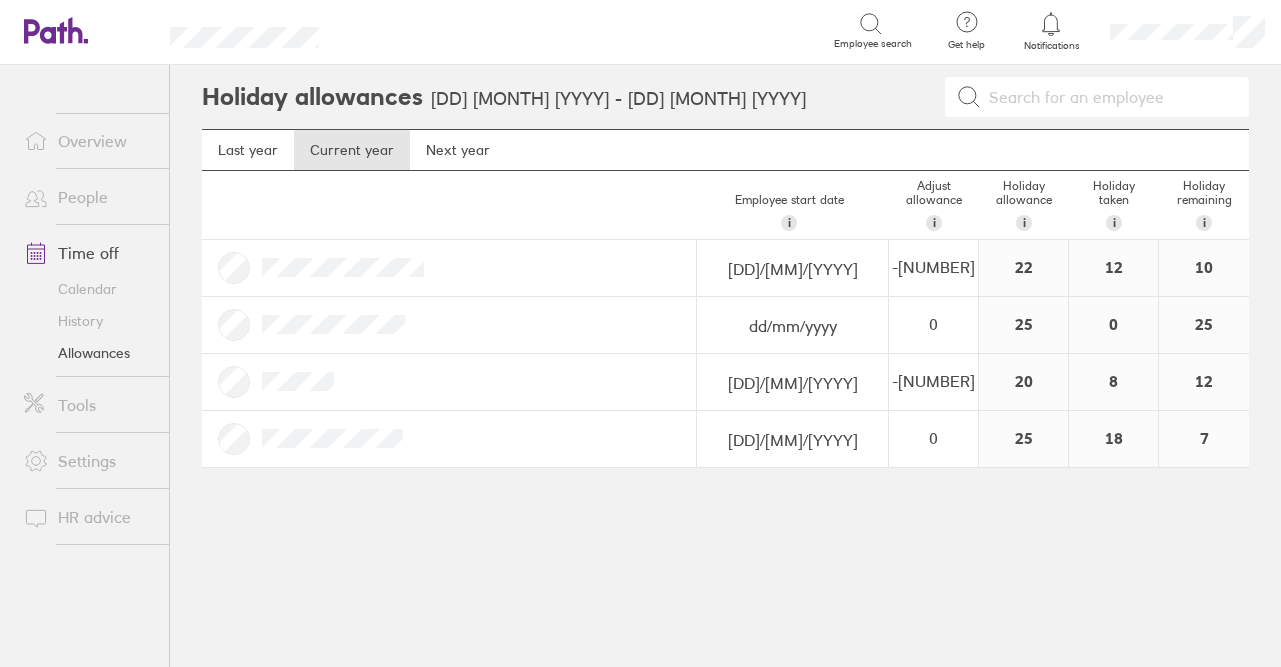 click on "10" at bounding box center [1204, 268] 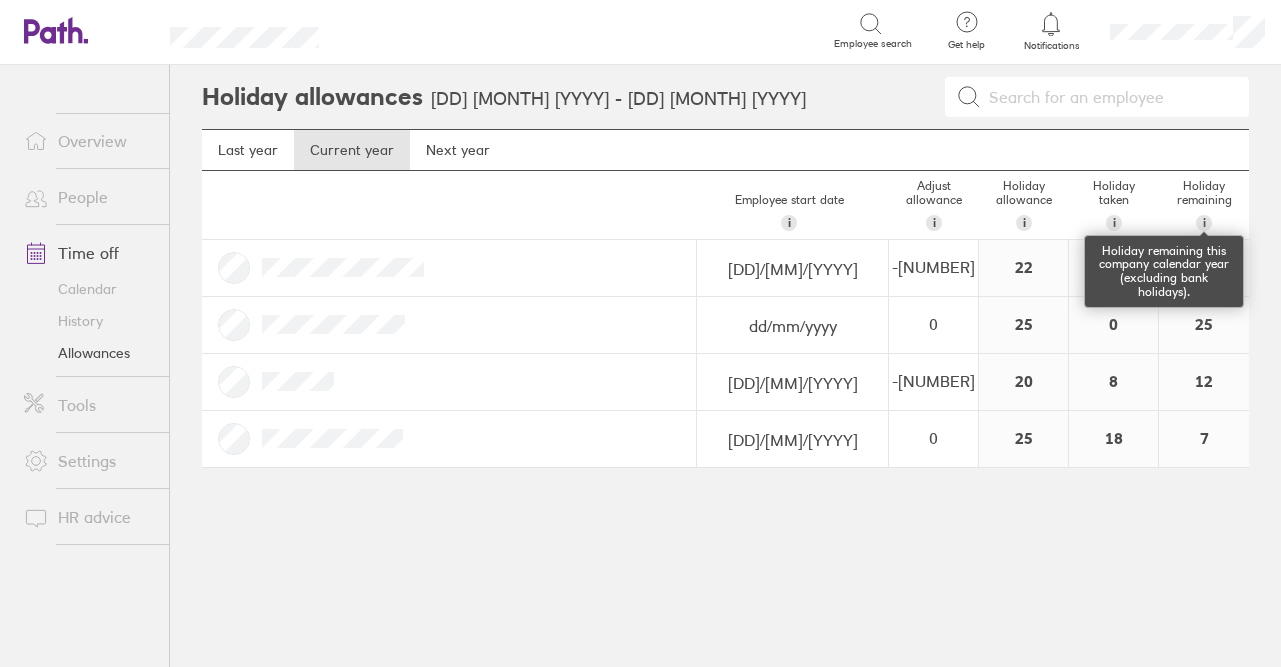 click on "i" at bounding box center [1204, 223] 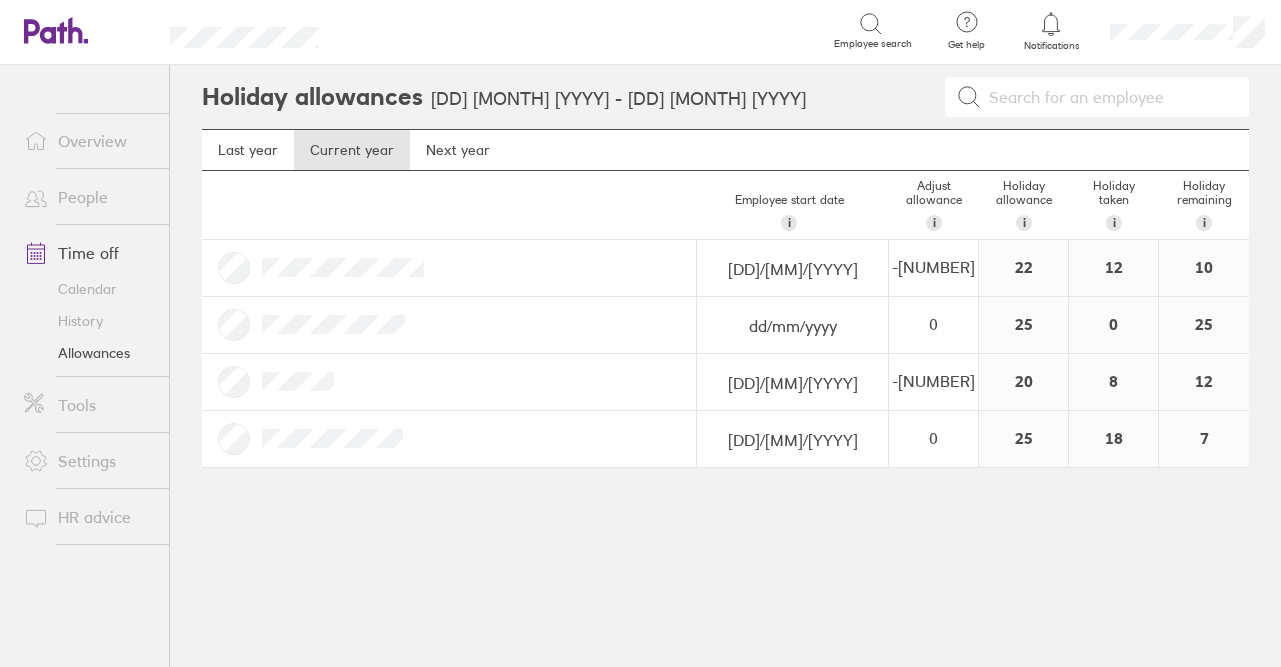 click on "History" at bounding box center (88, 321) 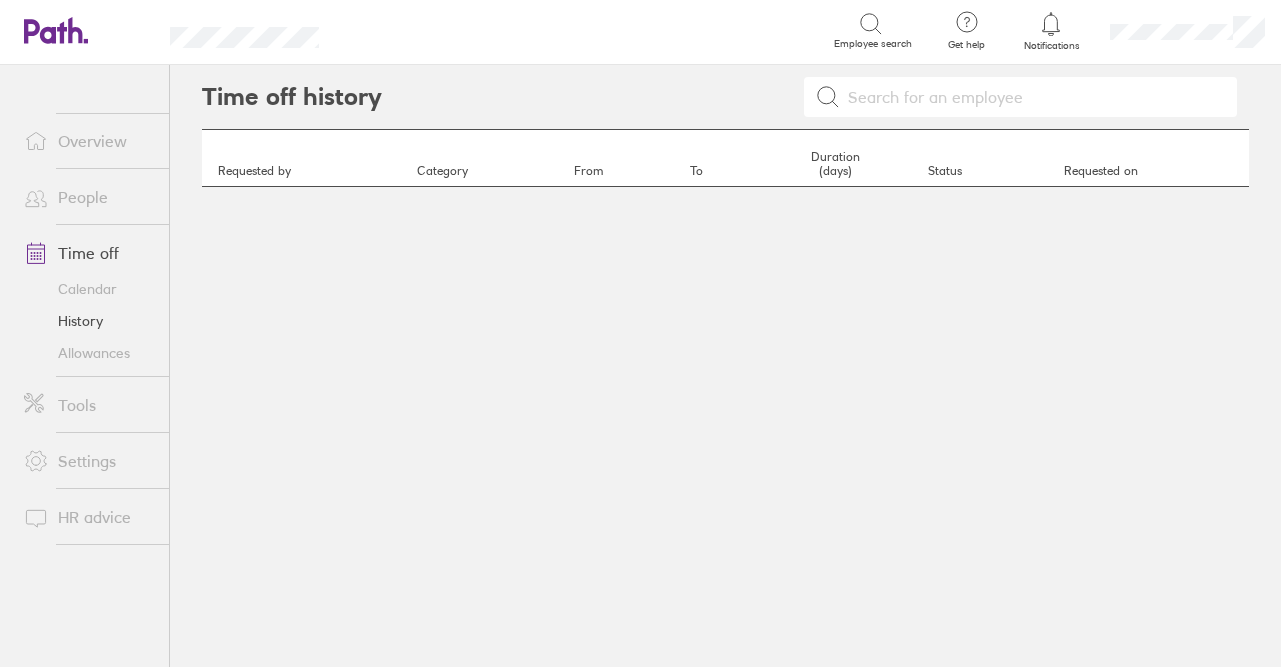 click at bounding box center (1033, 97) 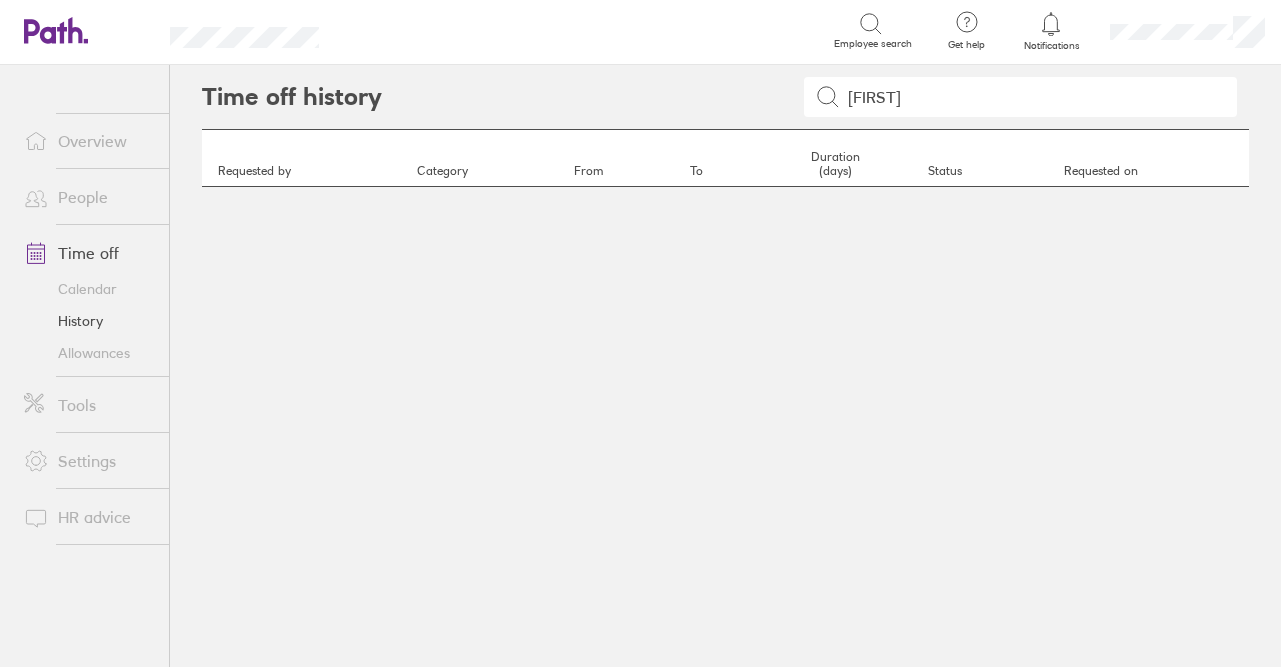 type on "[FIRST]" 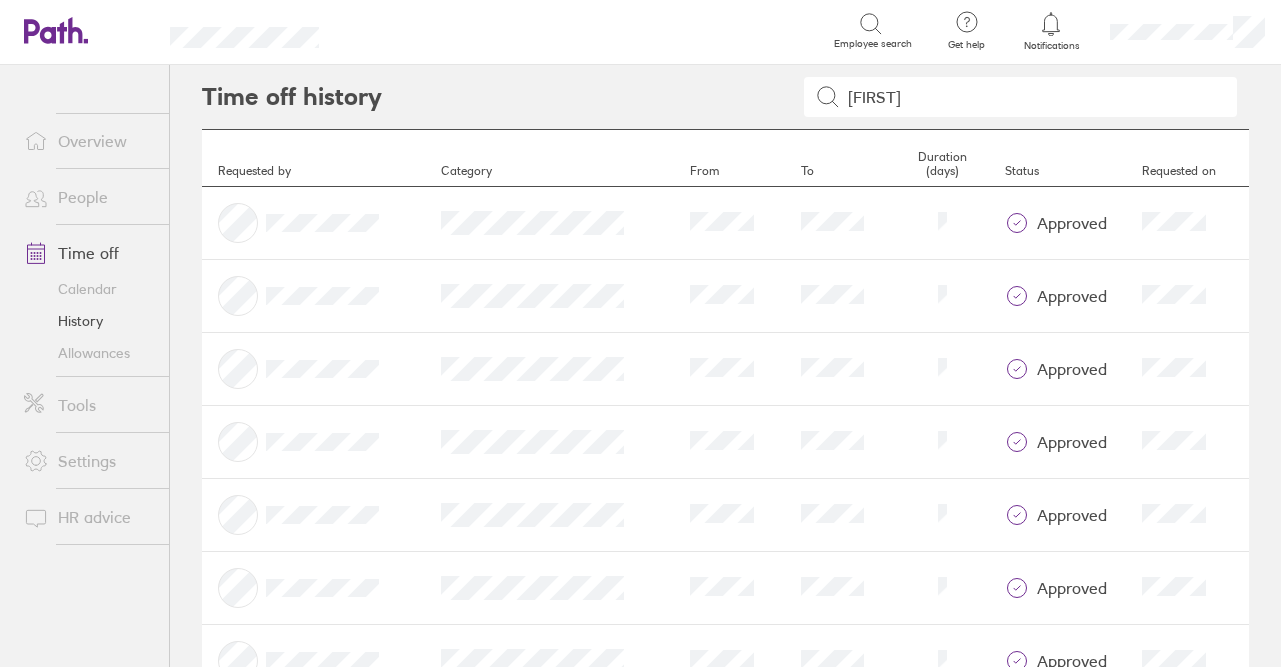 click on "Allowances" at bounding box center (88, 353) 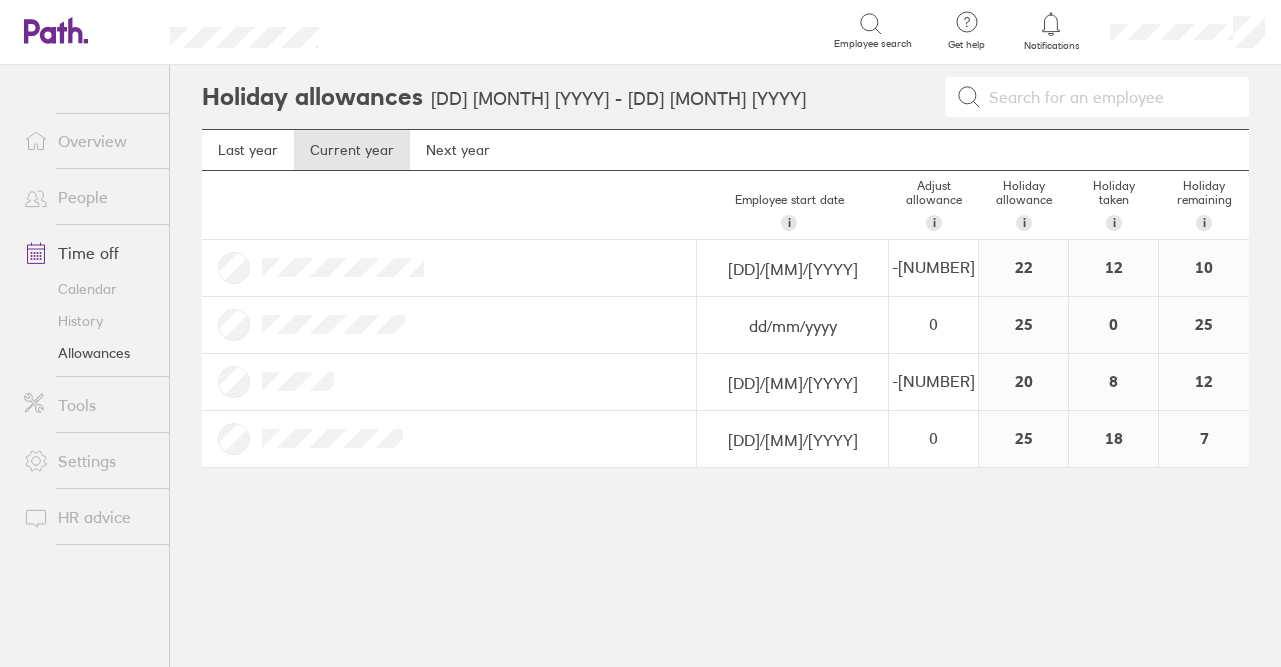 click on "History" at bounding box center [88, 321] 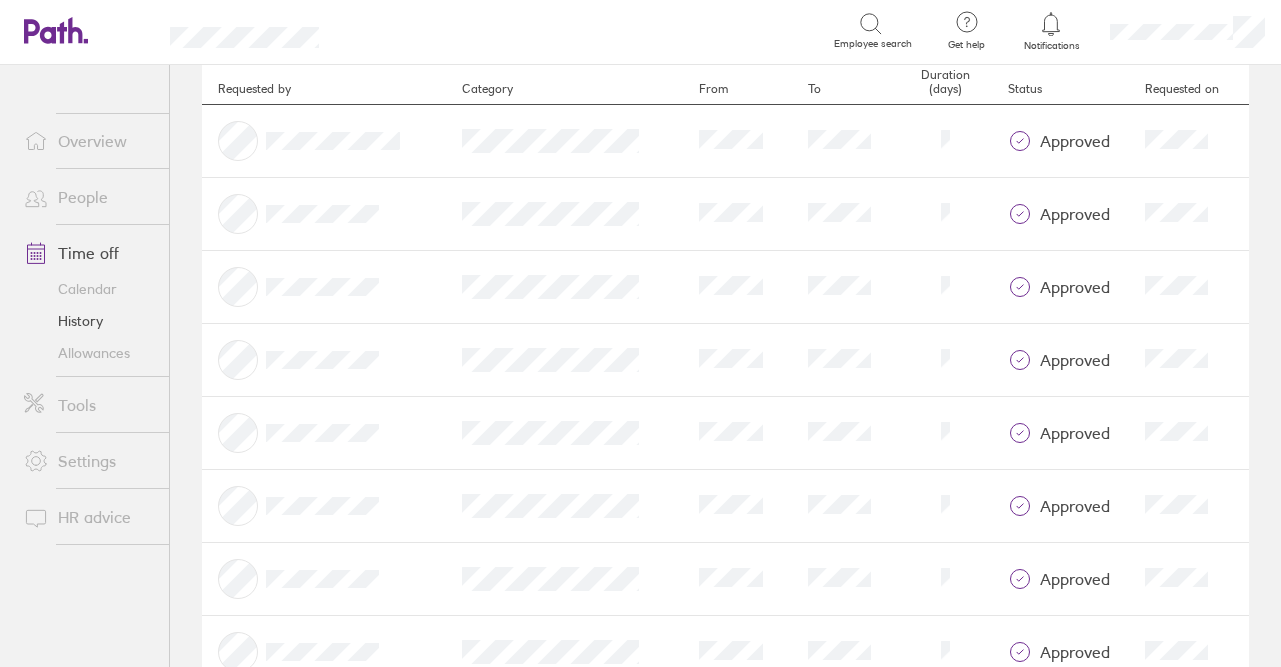 scroll, scrollTop: 0, scrollLeft: 0, axis: both 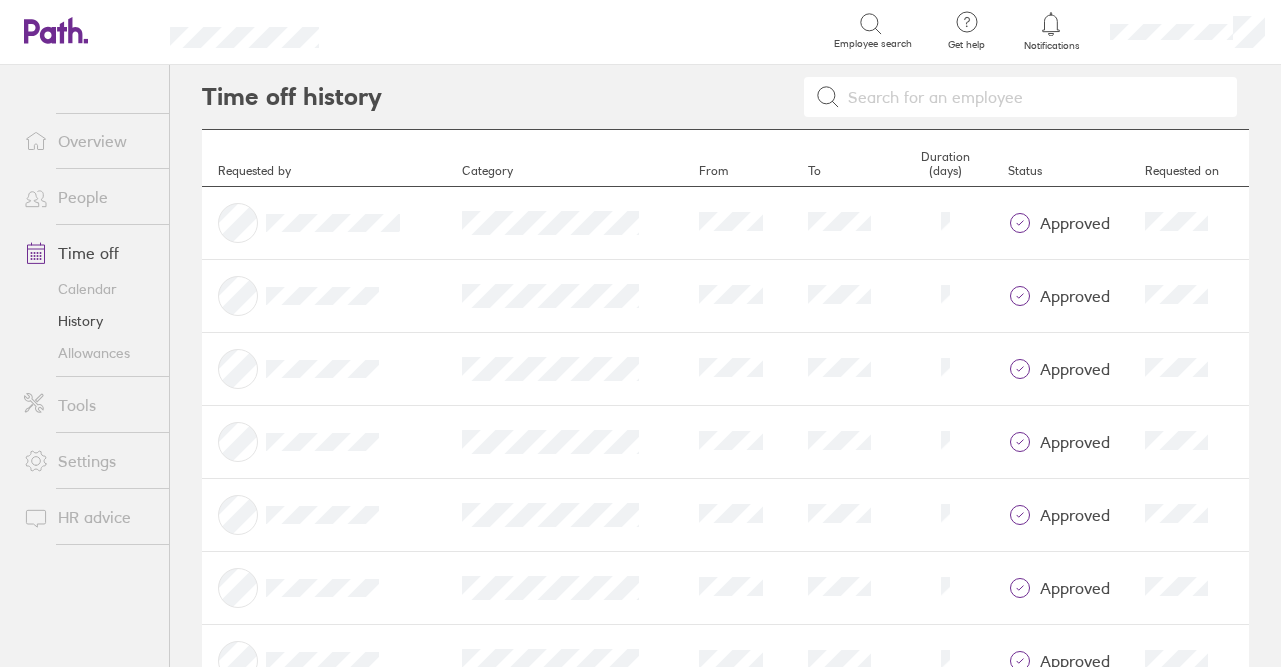 click on "Allowances" at bounding box center (88, 353) 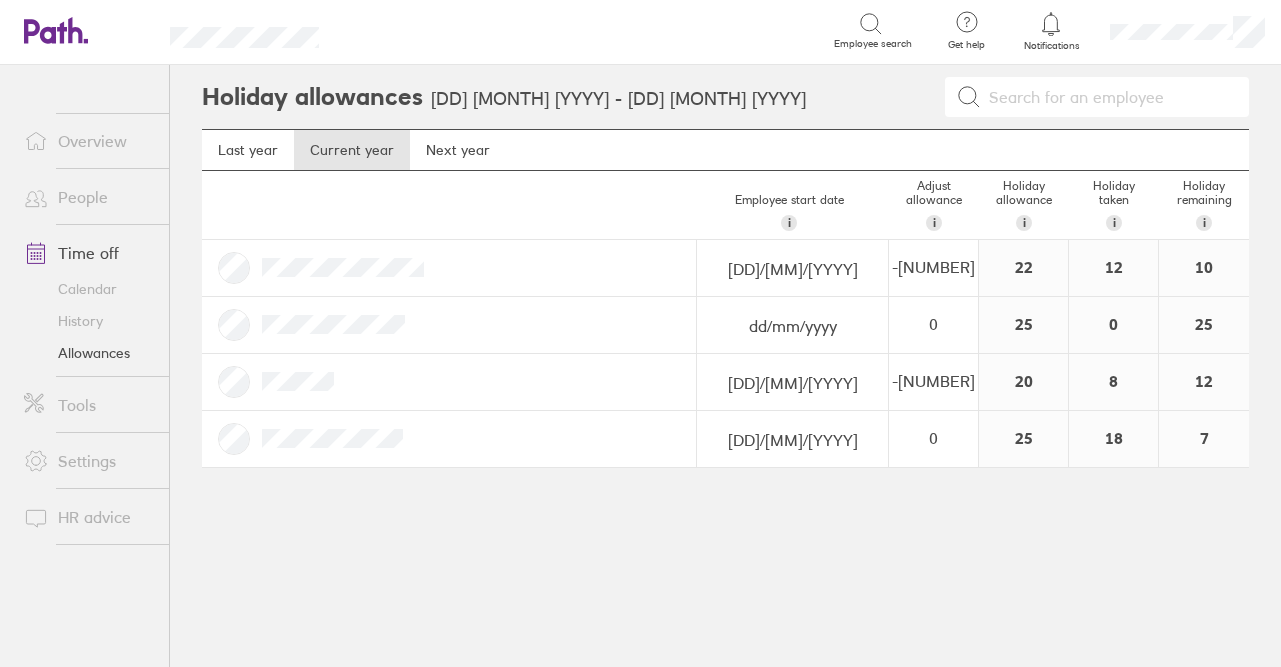 click on "Calendar" at bounding box center [88, 289] 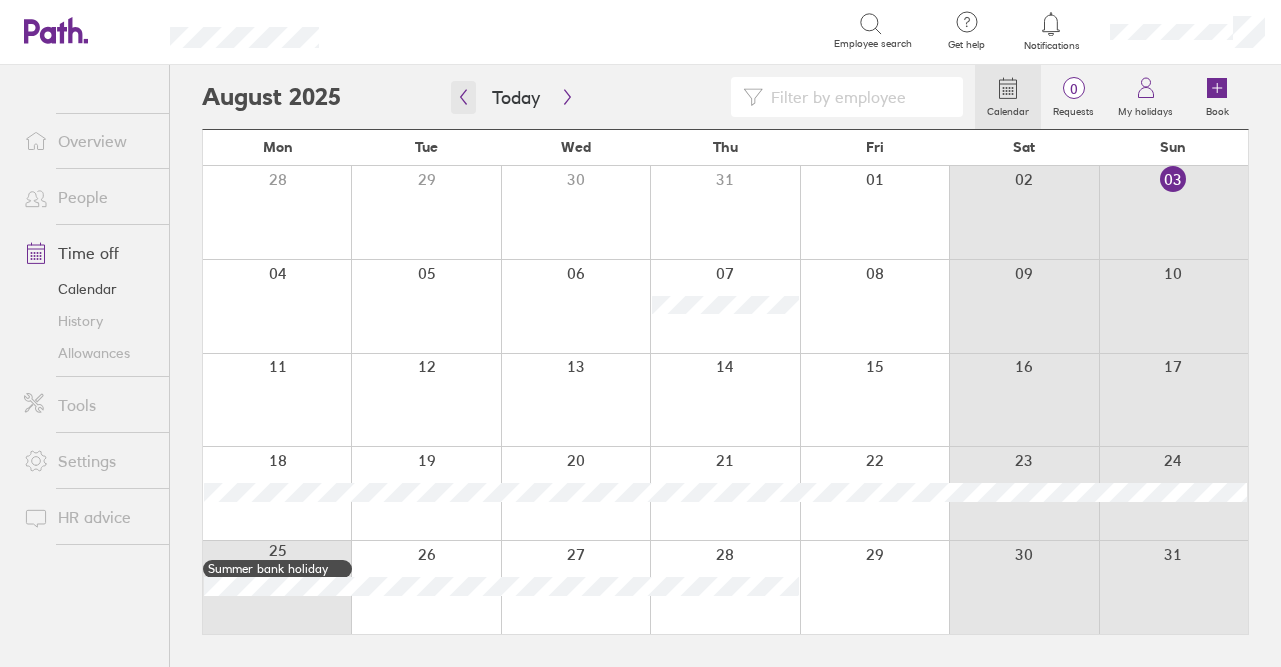 click 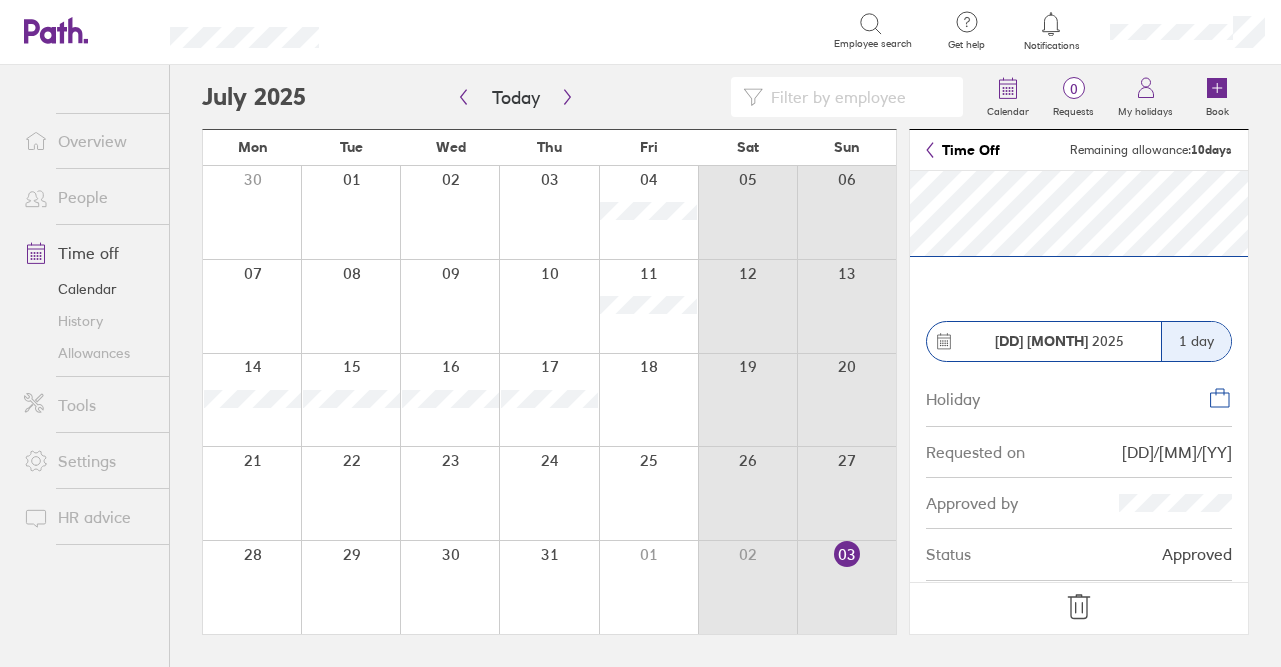 click 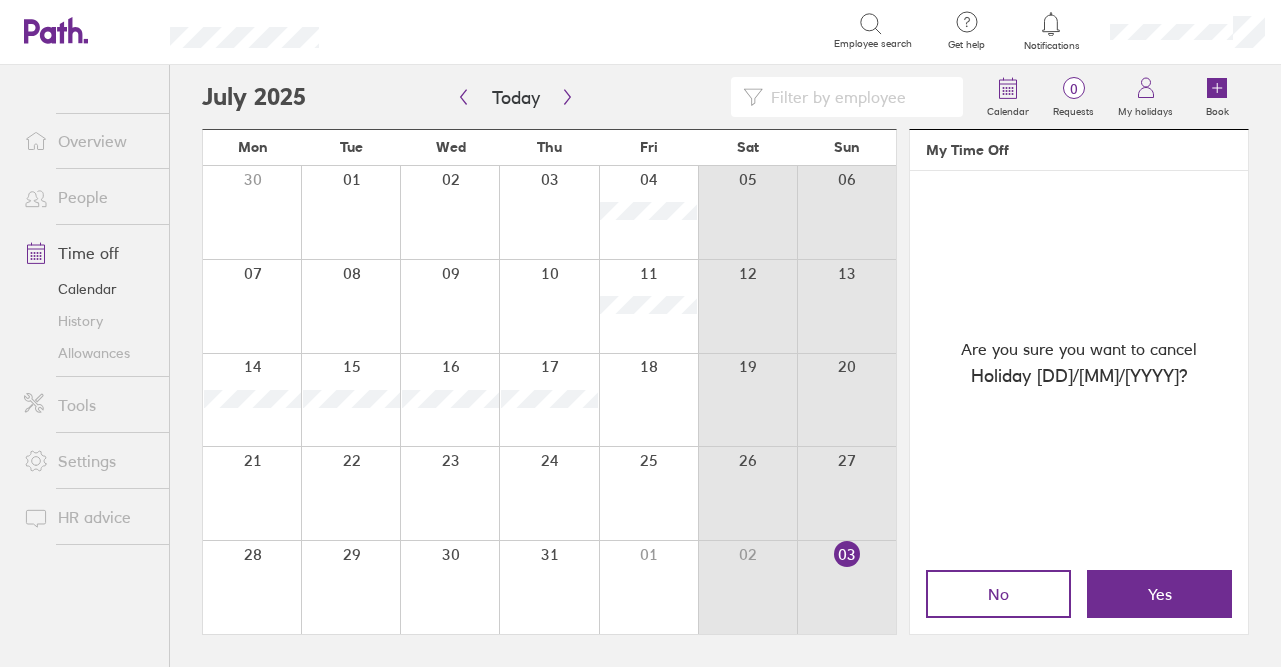 click on "Yes" at bounding box center [1159, 594] 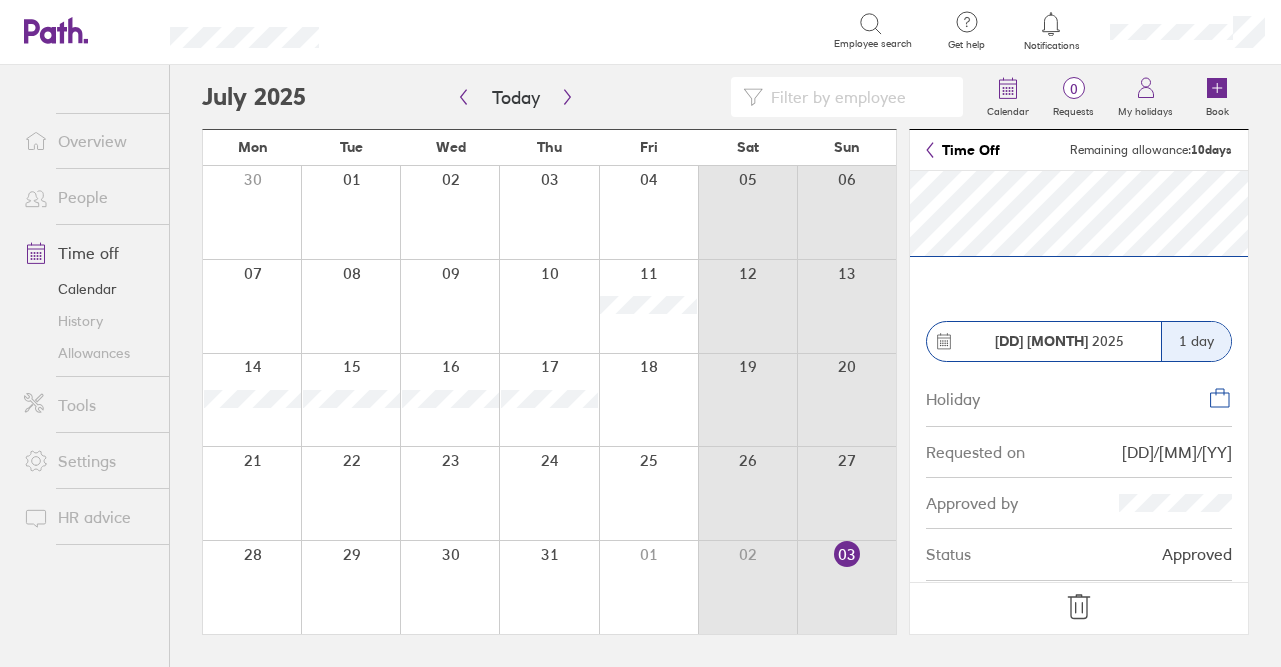 click 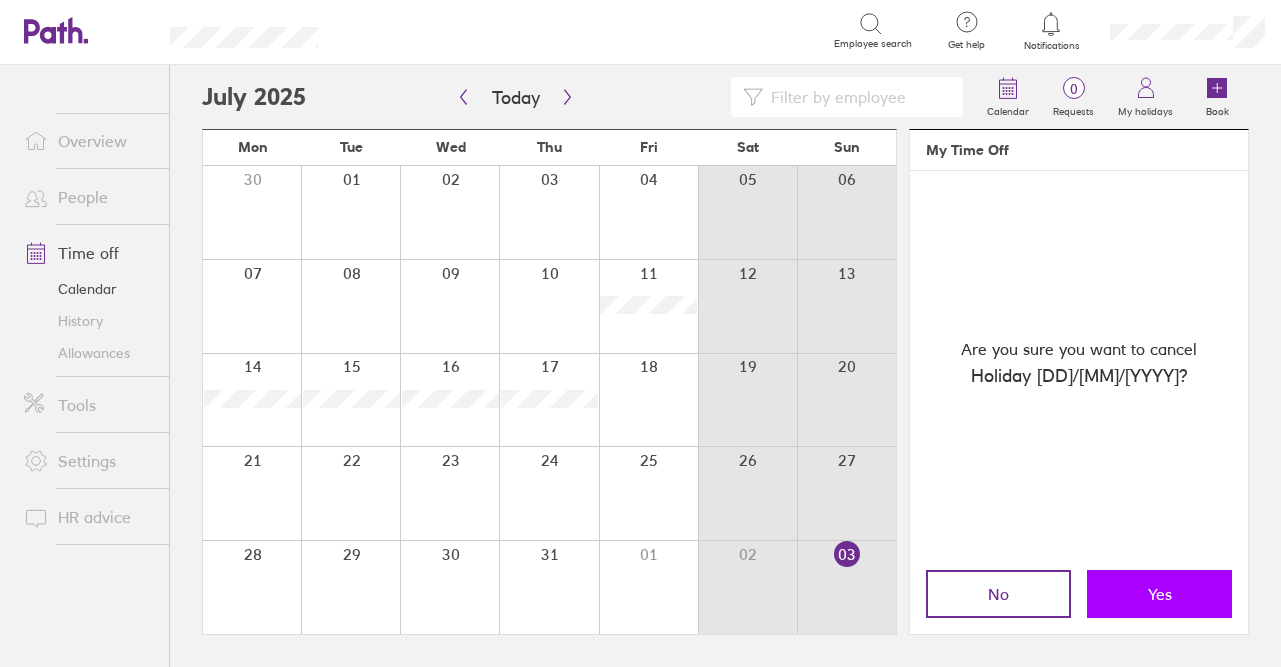 click on "Yes" at bounding box center [1159, 594] 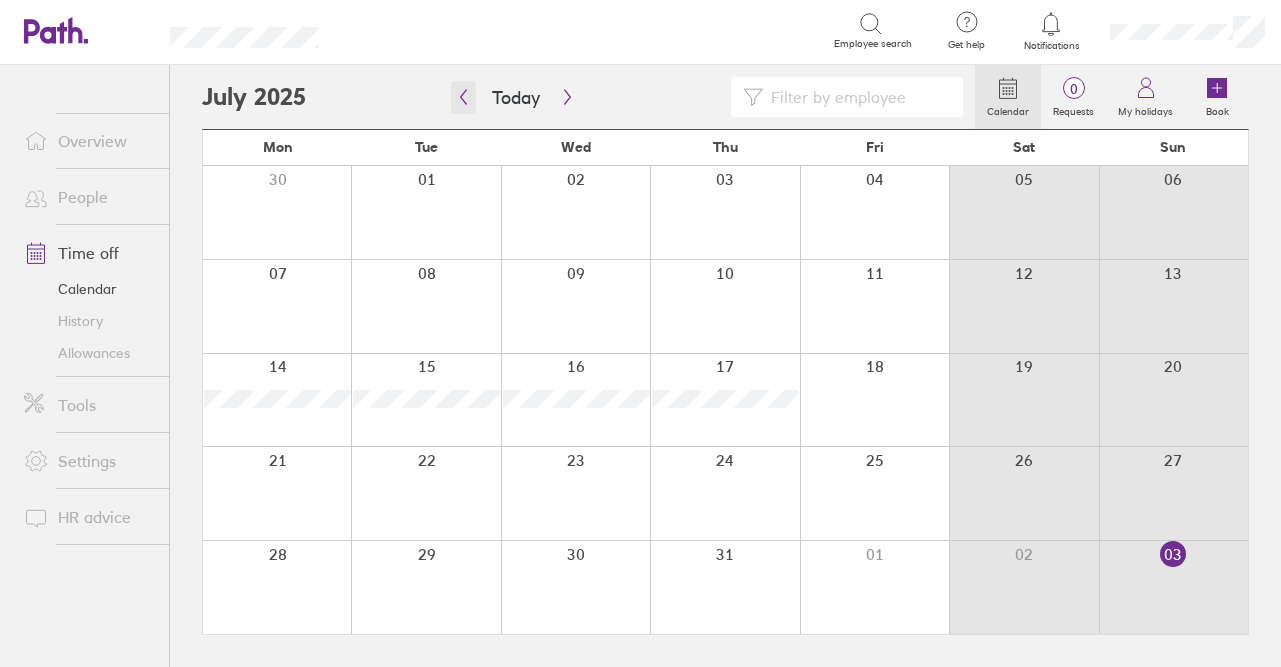 click 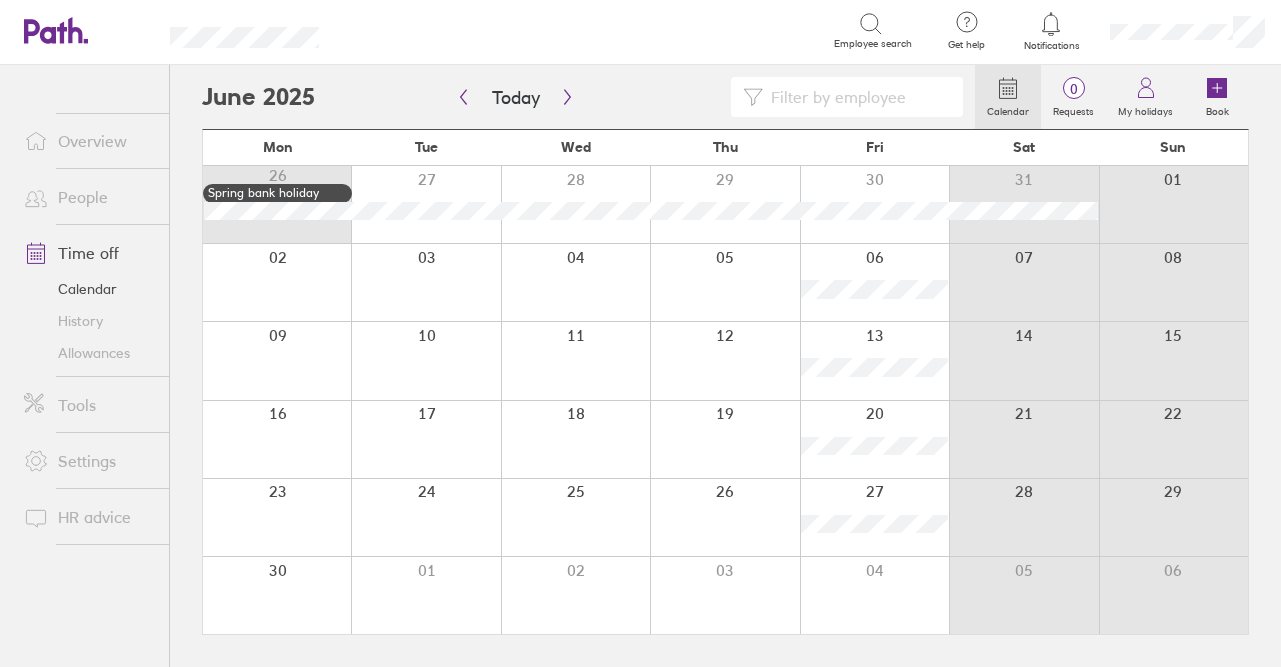 click 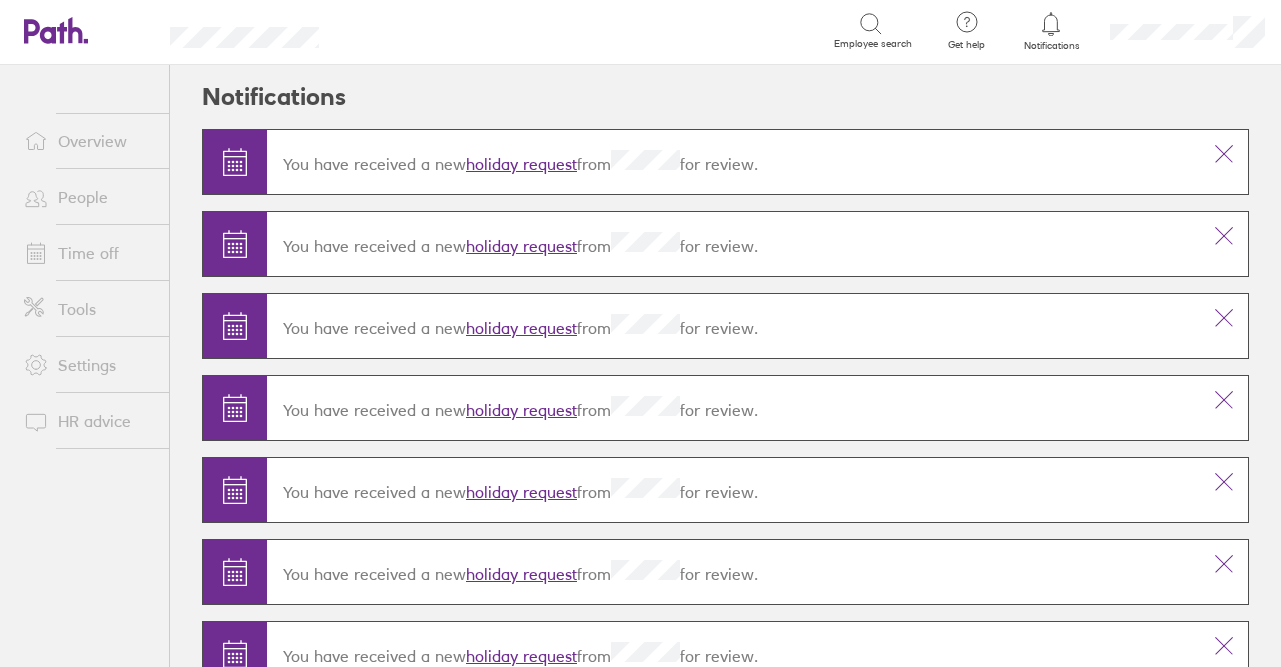 click on "Time off" at bounding box center [88, 253] 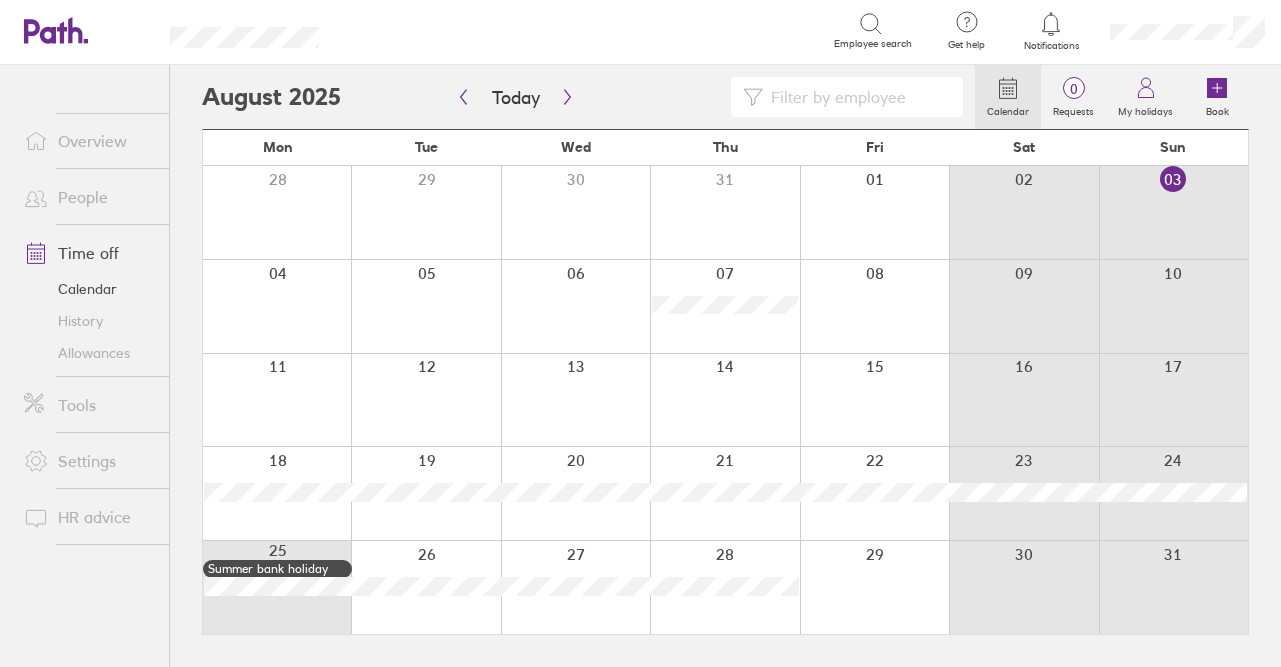 click on "Calendar" at bounding box center [88, 289] 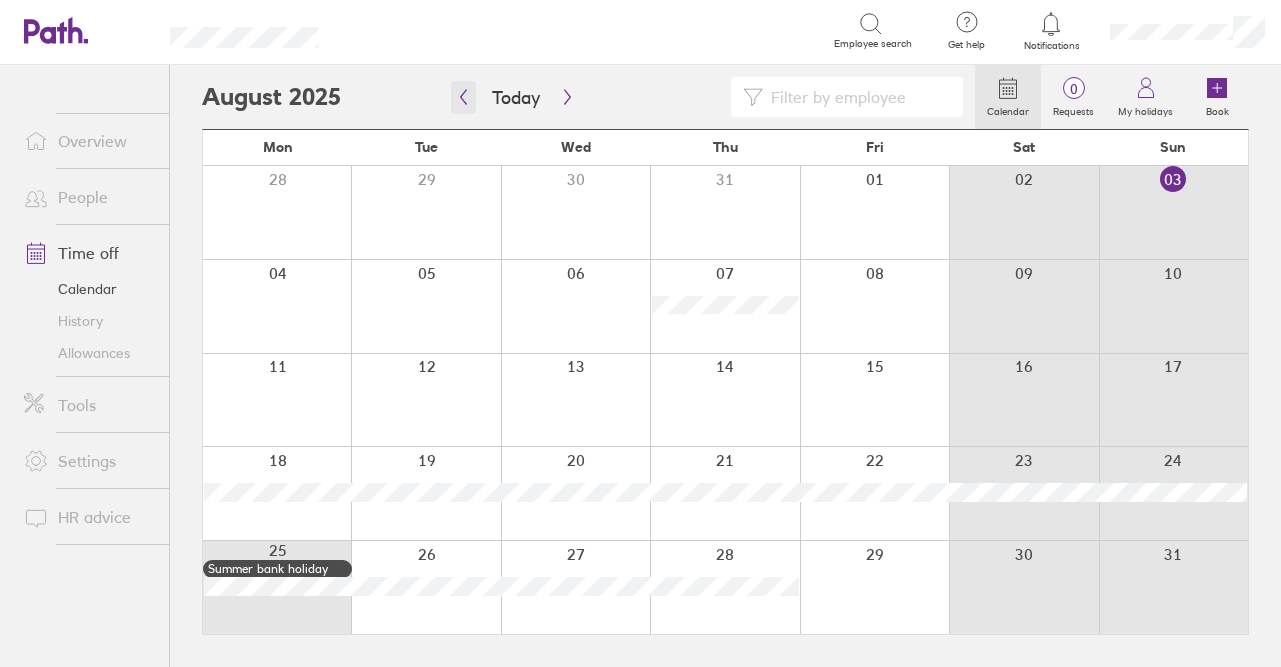 click 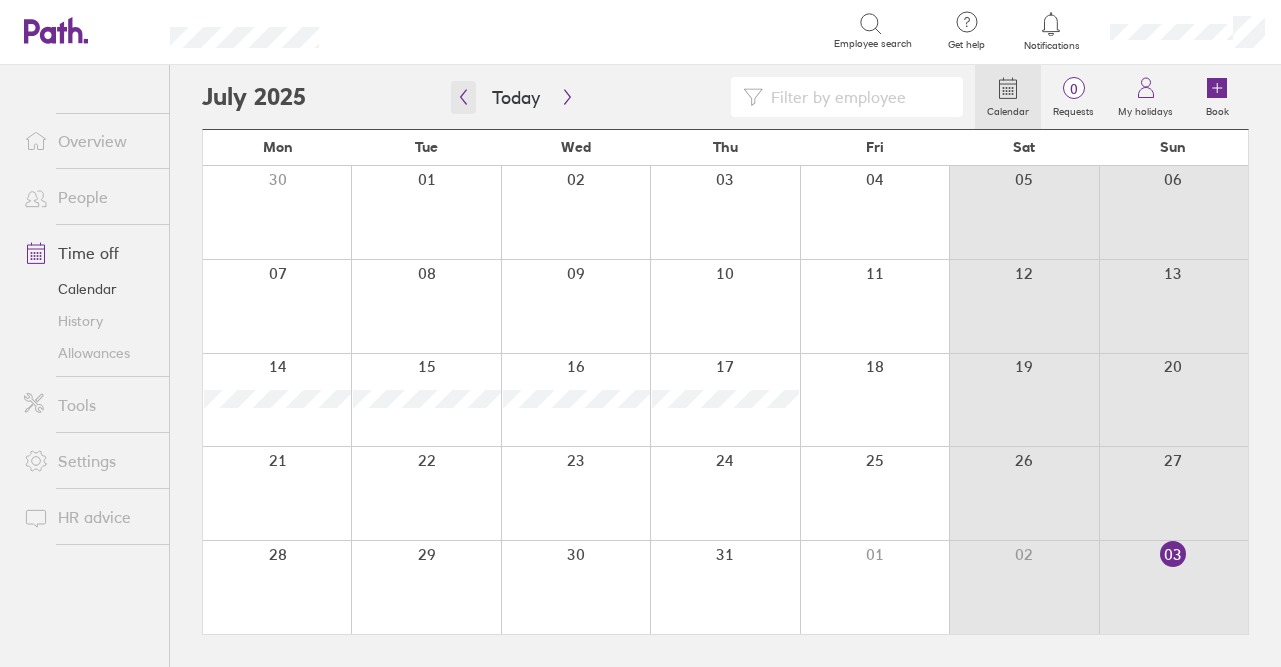 click 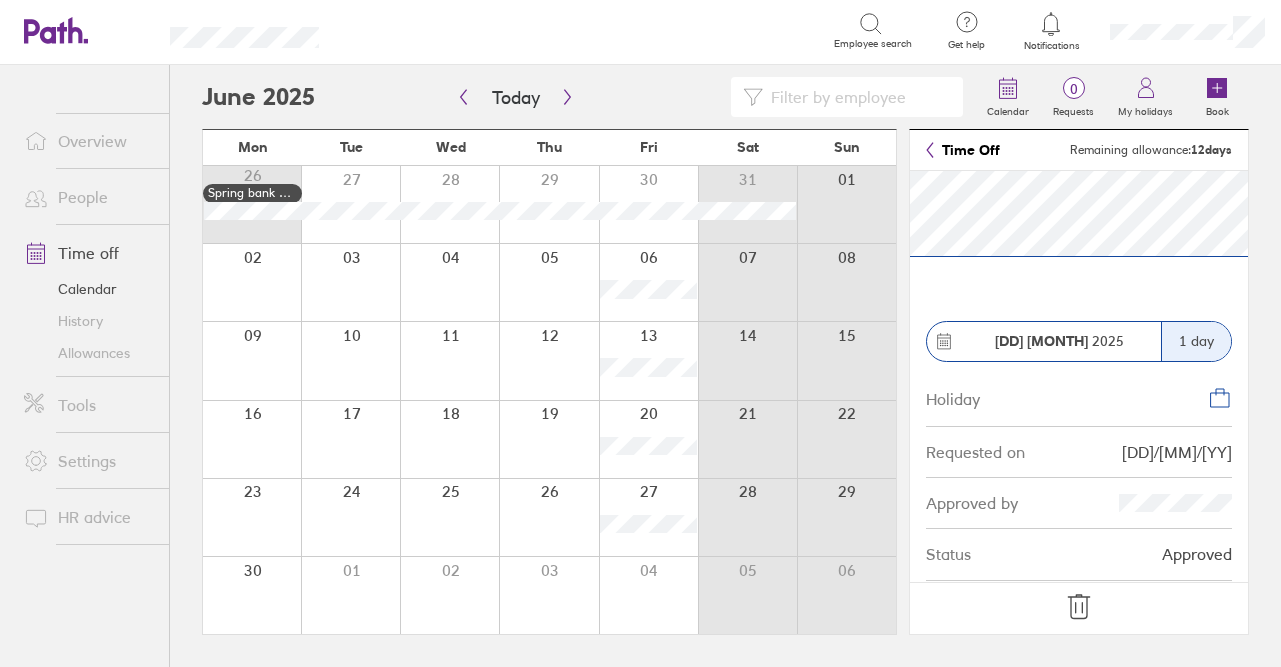 click 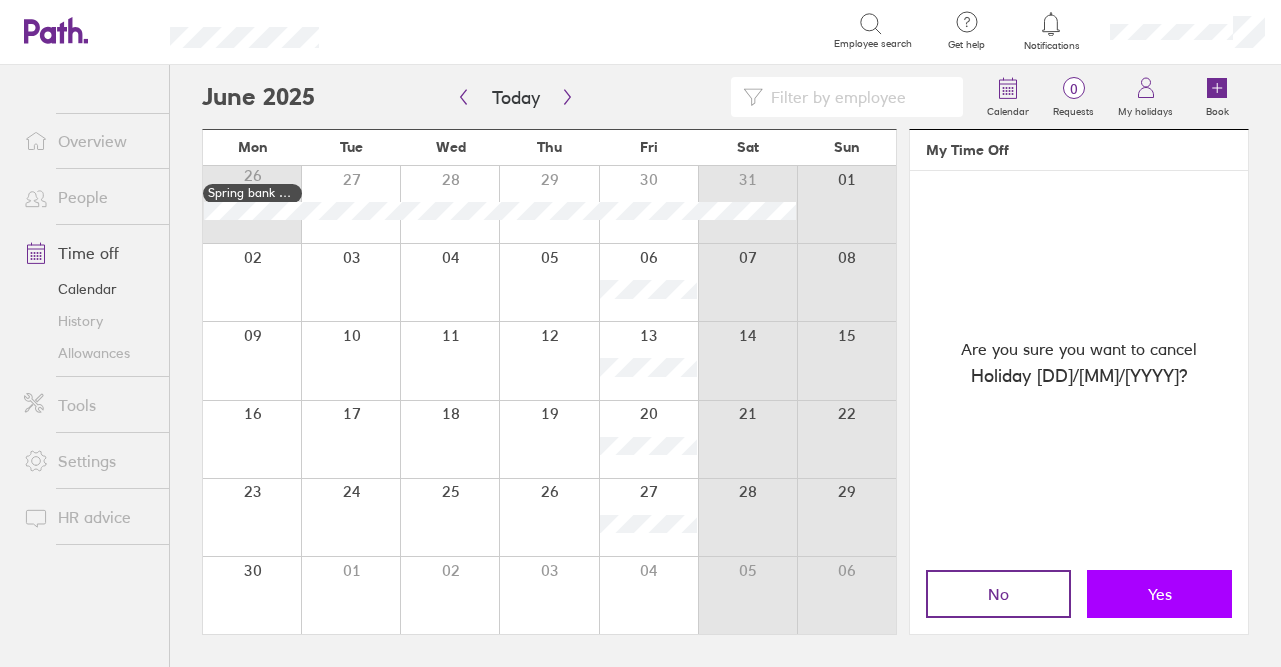 click on "Yes" at bounding box center (1160, 594) 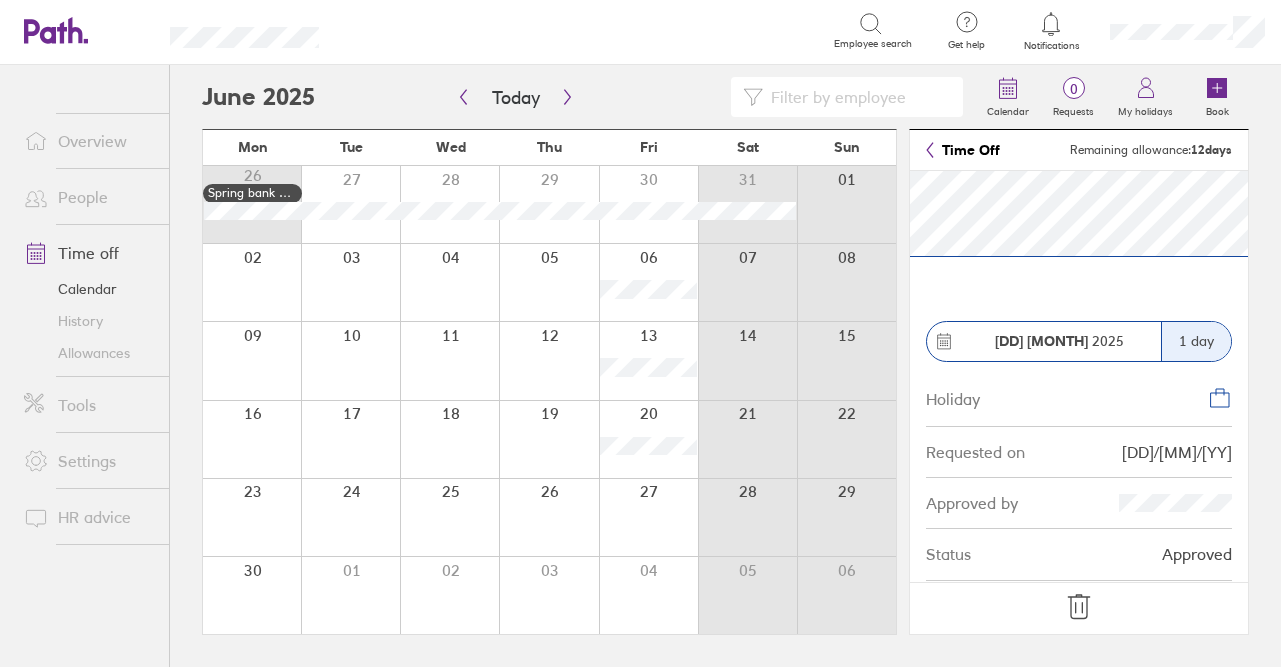 click 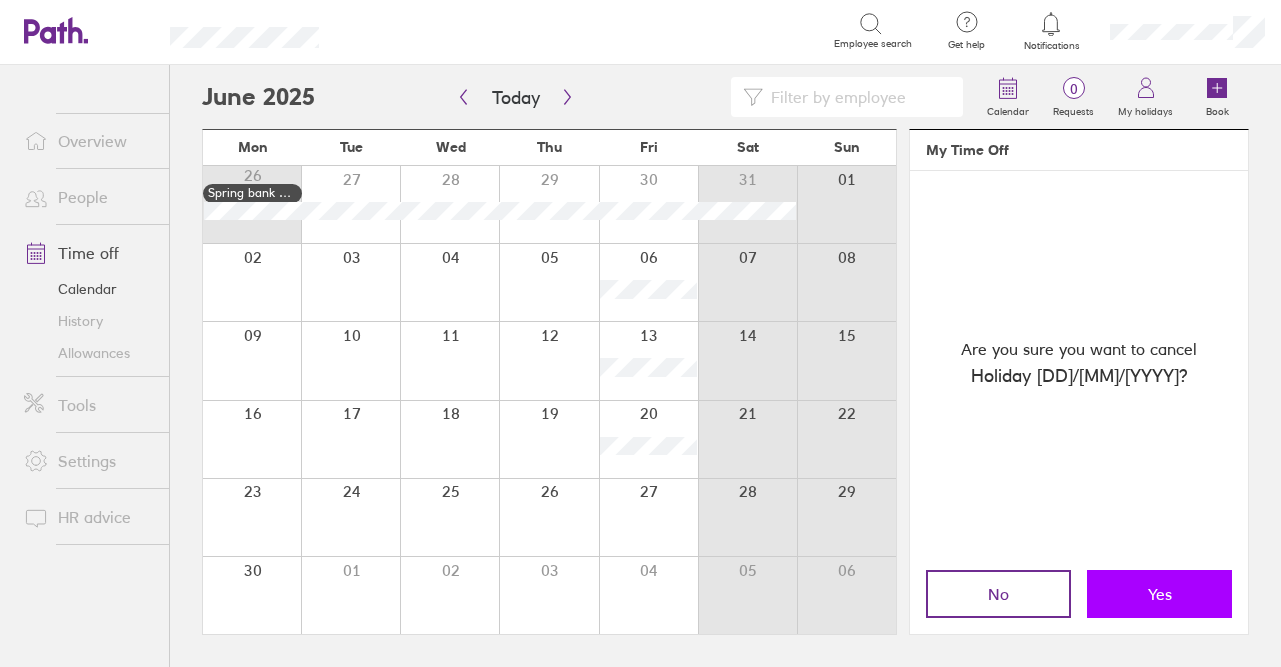 click on "Yes" at bounding box center [1159, 594] 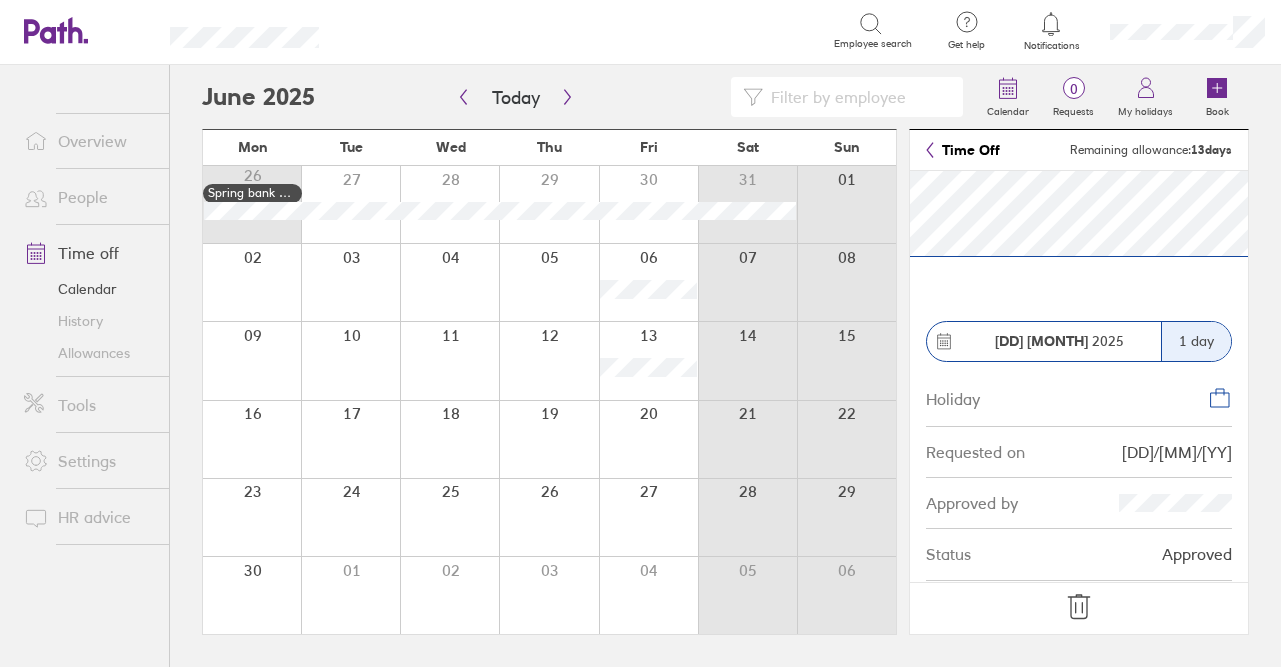 click 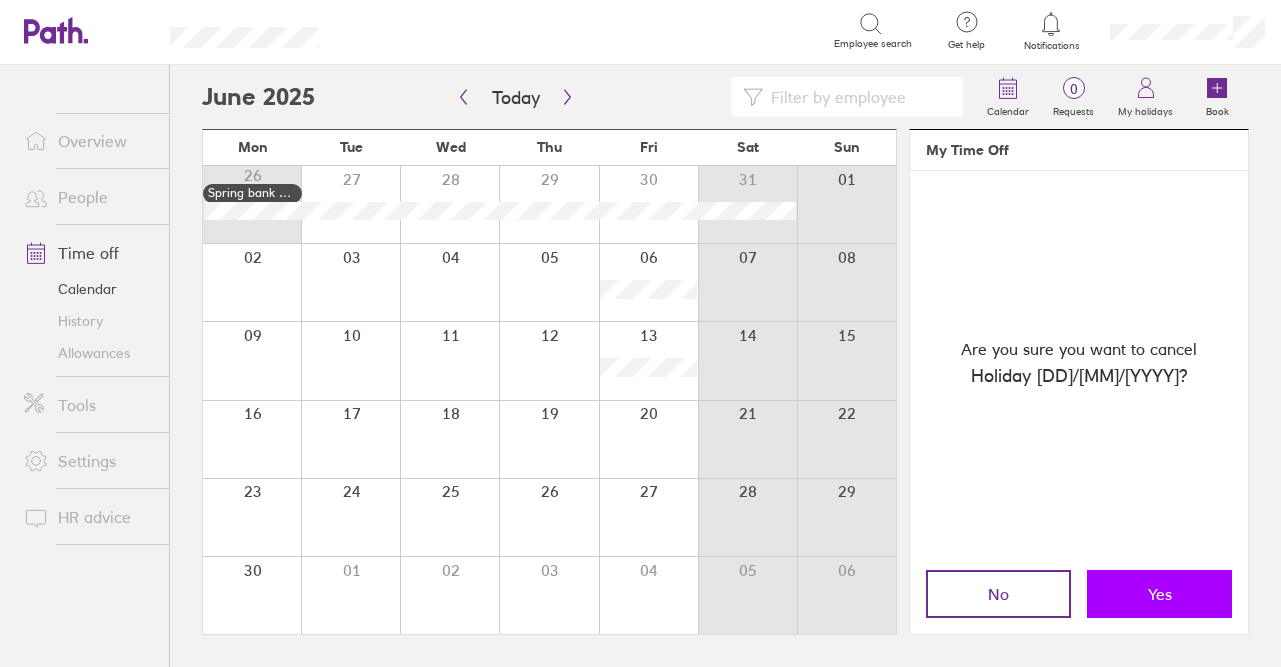 click on "Yes" at bounding box center [1160, 594] 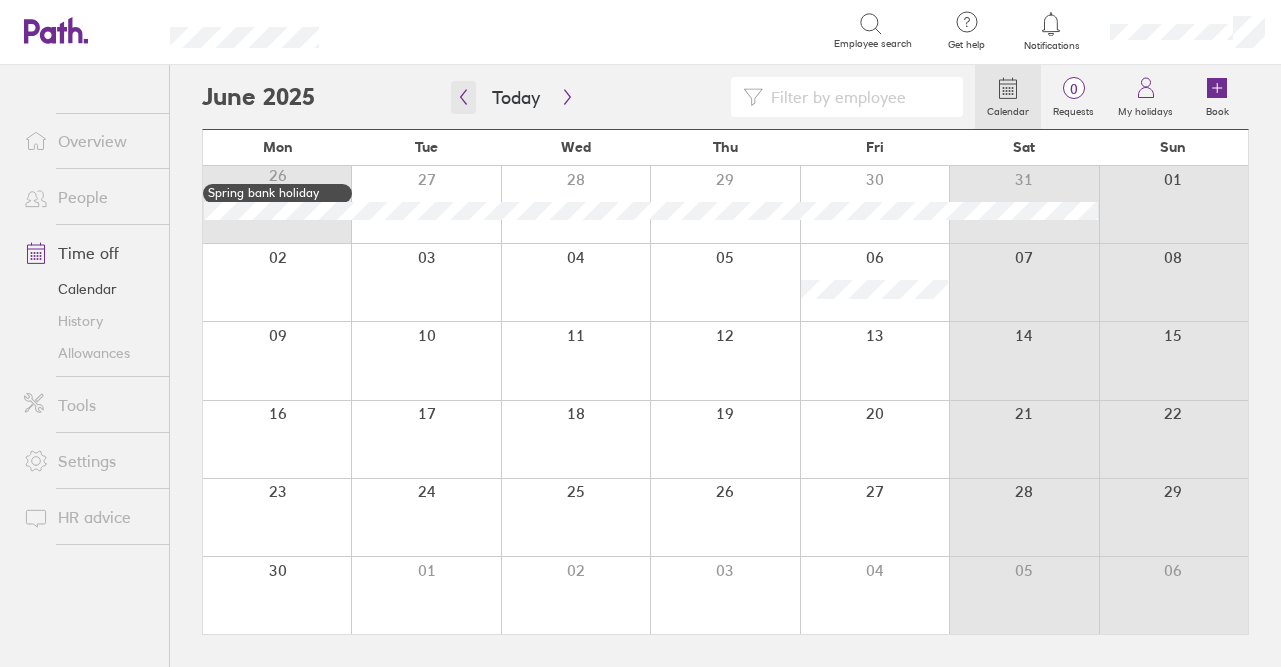 click 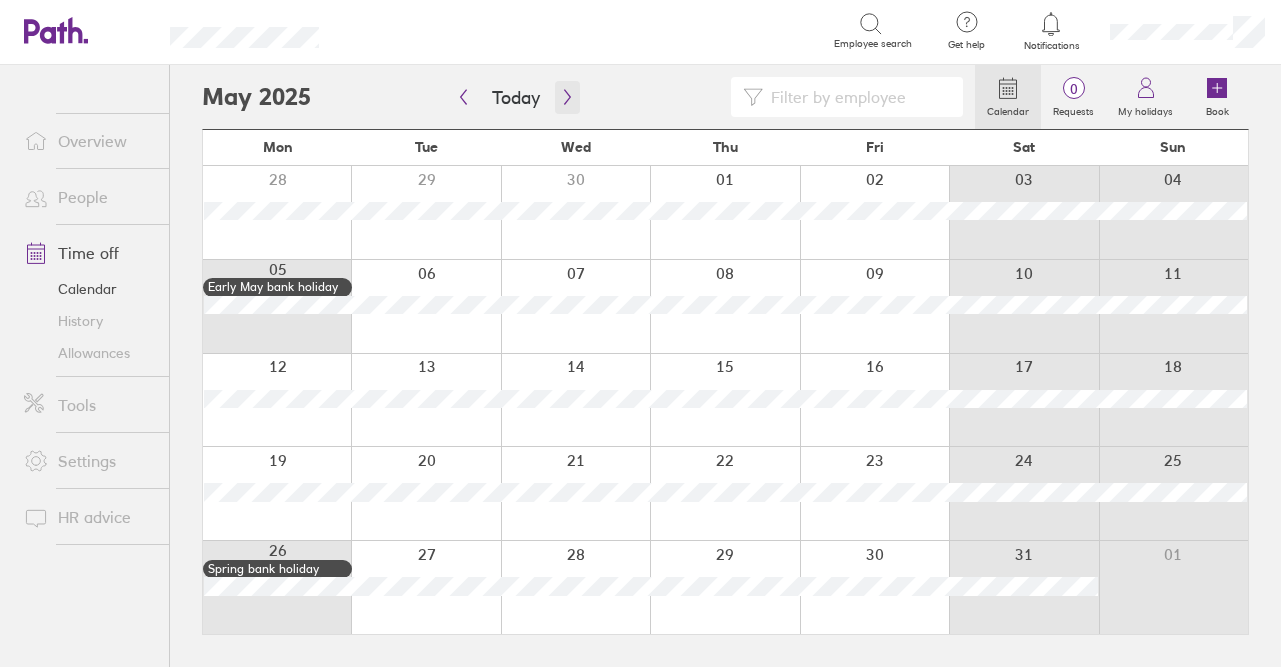 click 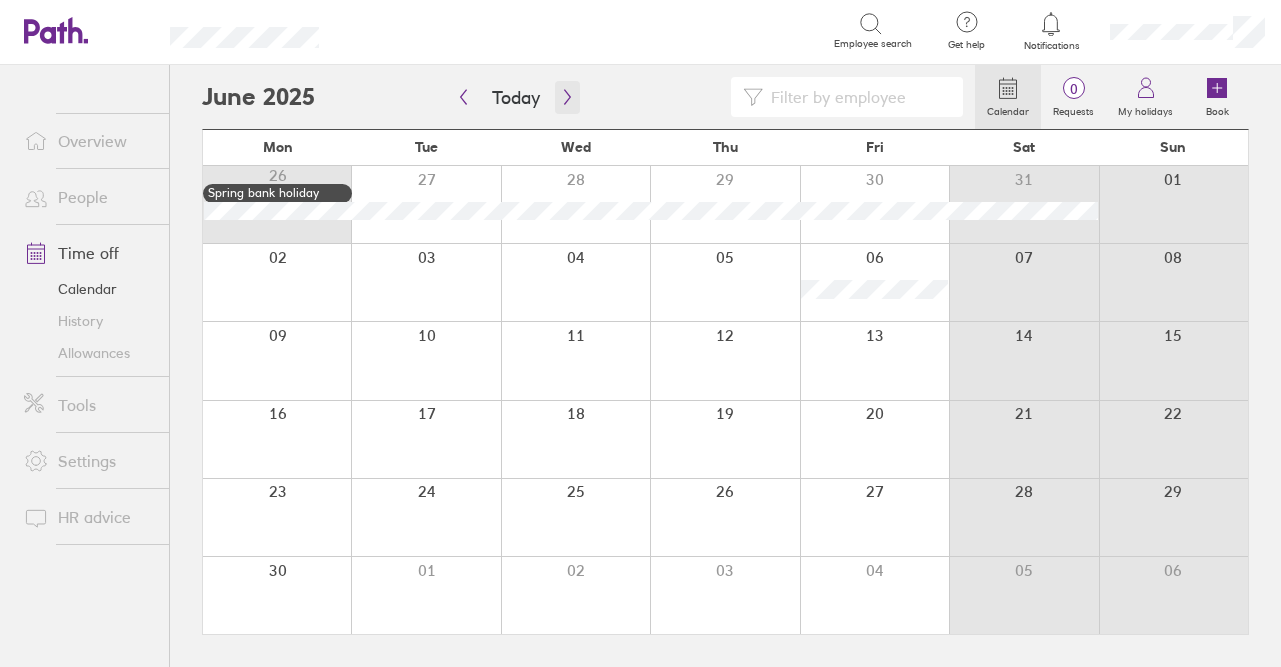 click 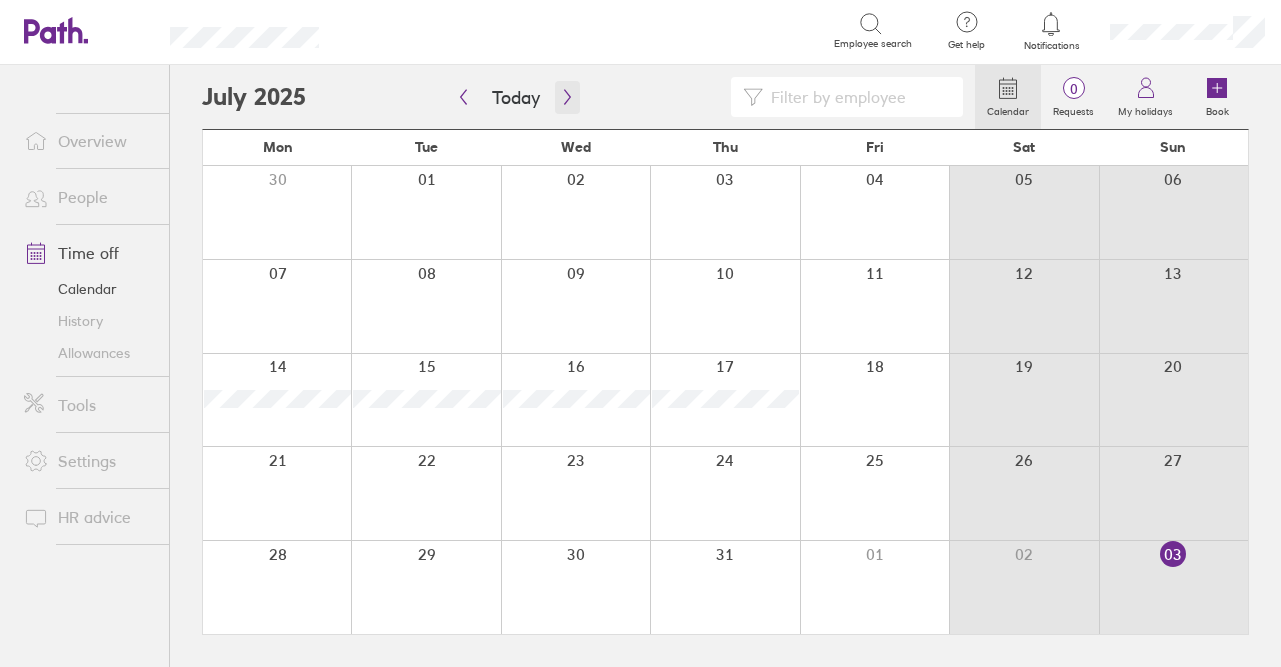 click 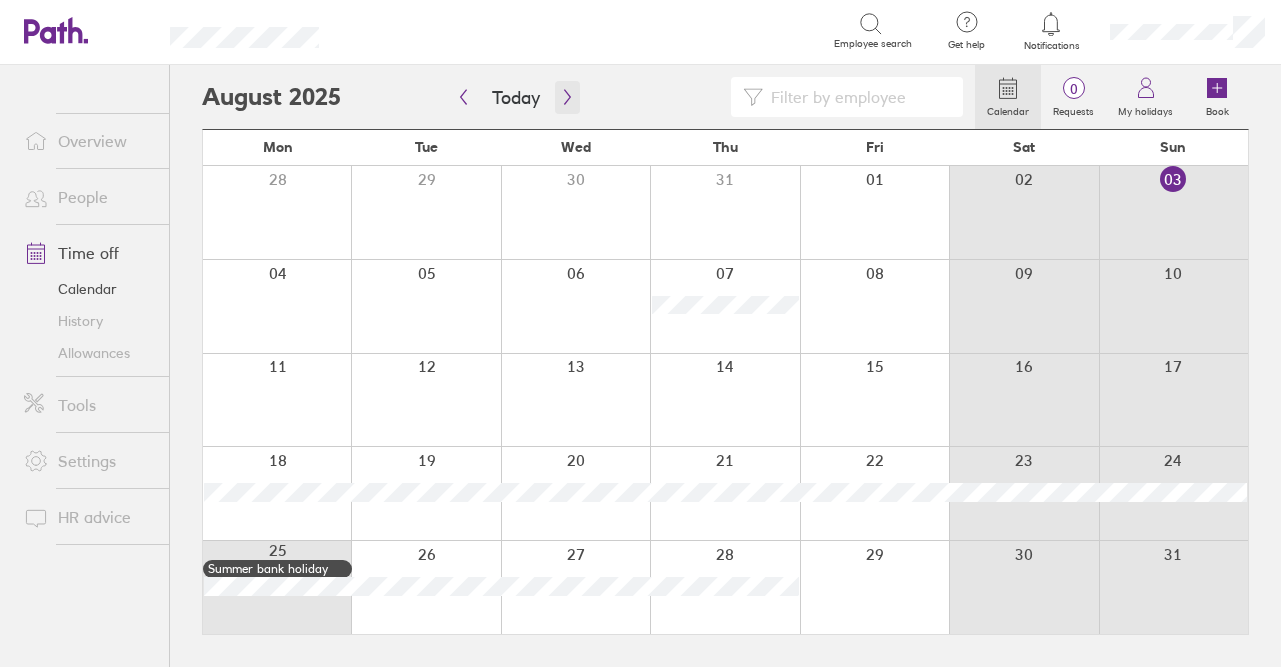 click 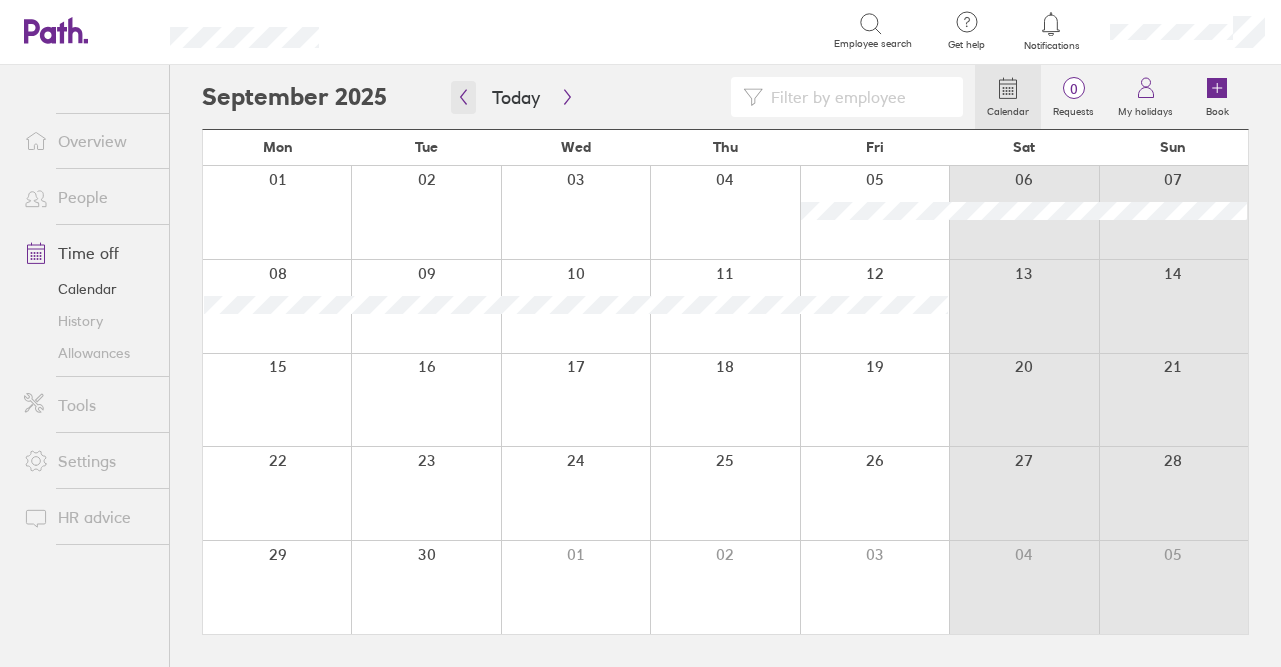 click at bounding box center (463, 97) 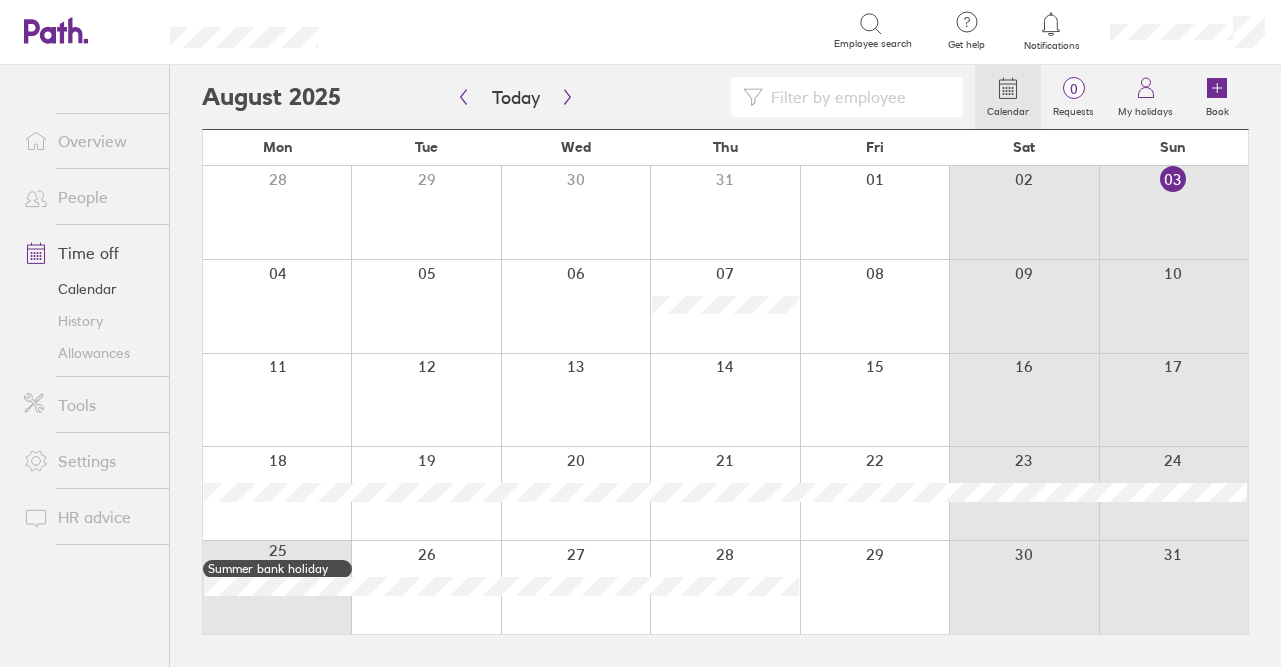 click on "Allowances" at bounding box center [88, 353] 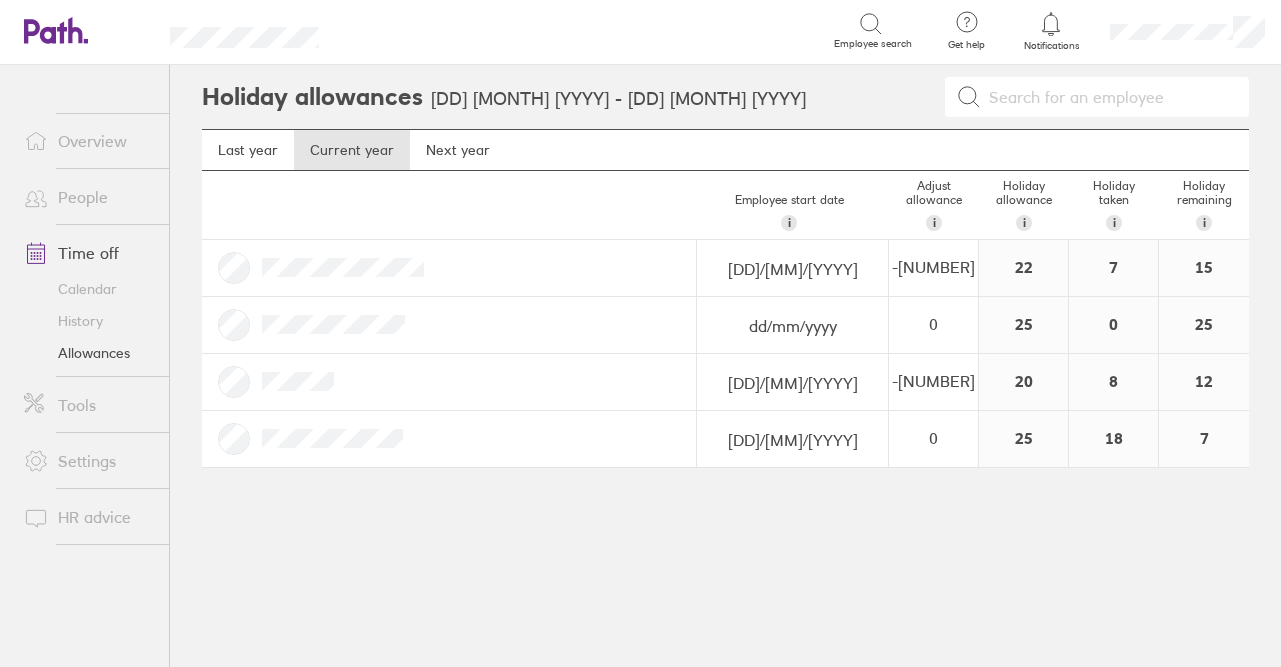 click on "History" at bounding box center [88, 321] 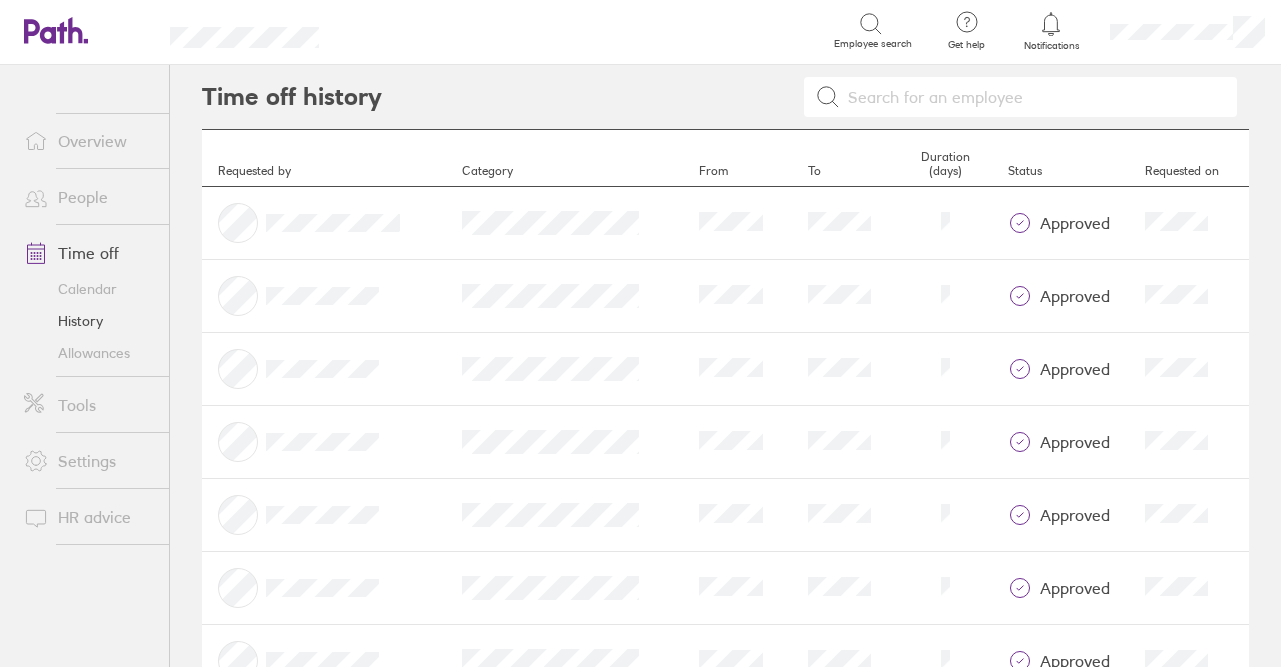 click on "Calendar" at bounding box center (88, 289) 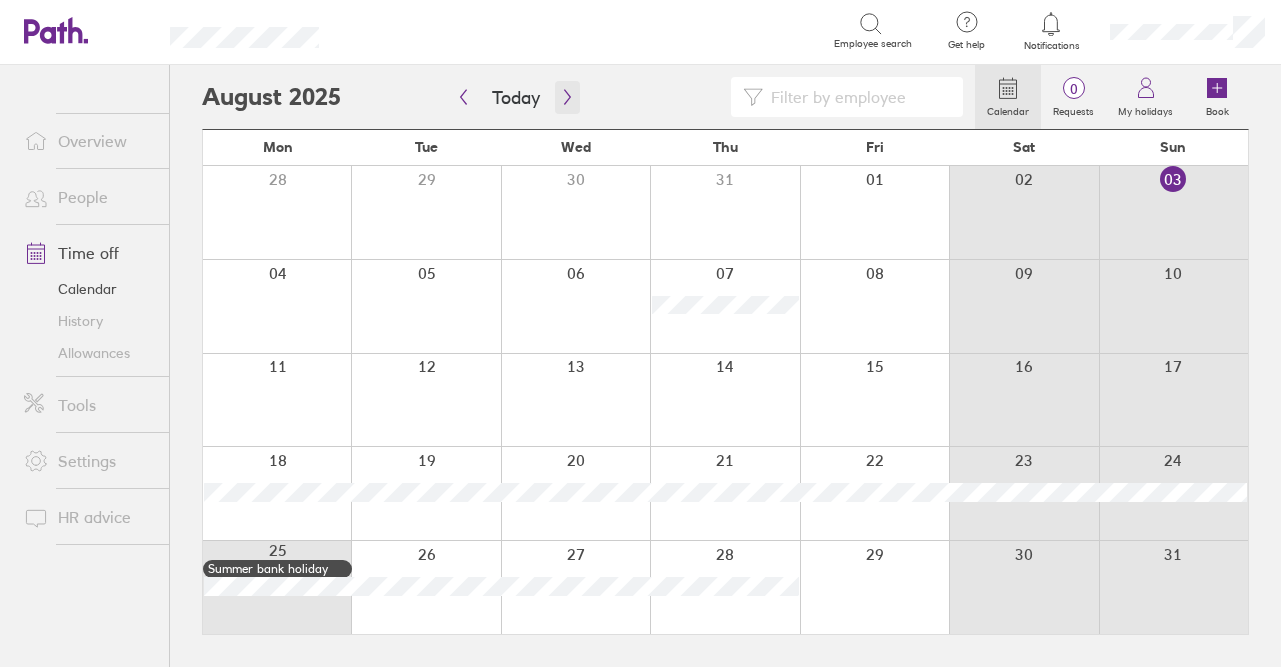 click 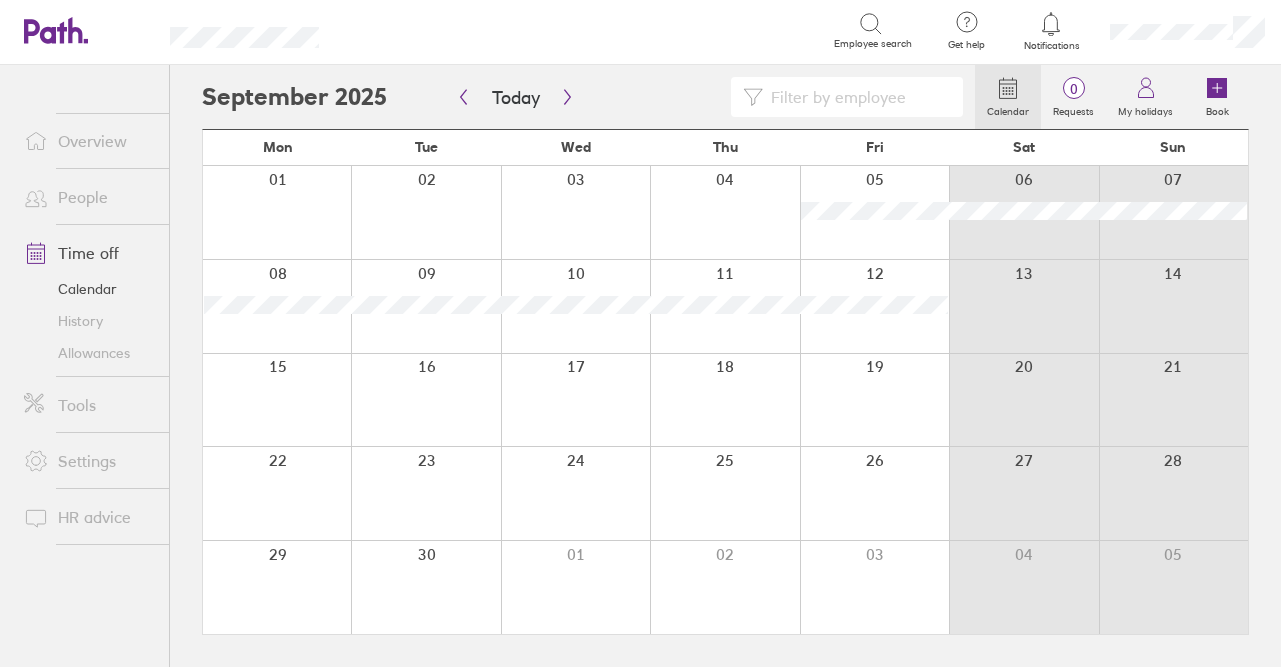 click at bounding box center (277, 212) 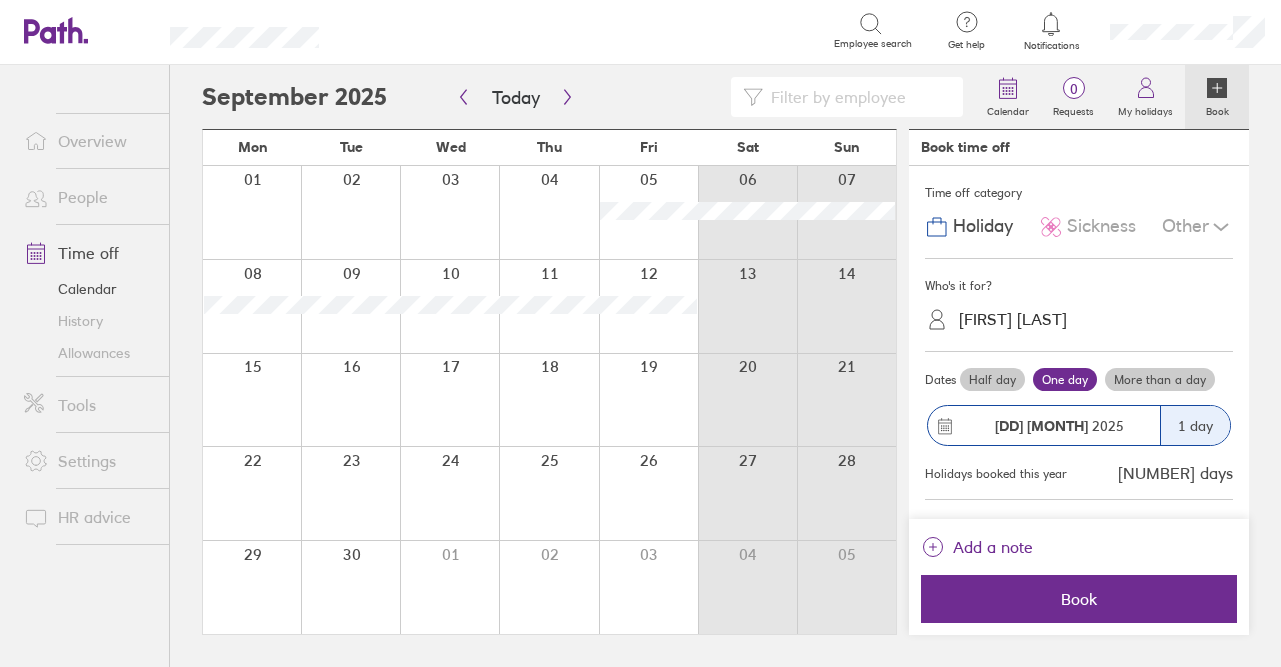 click on "More than a day" at bounding box center [1160, 380] 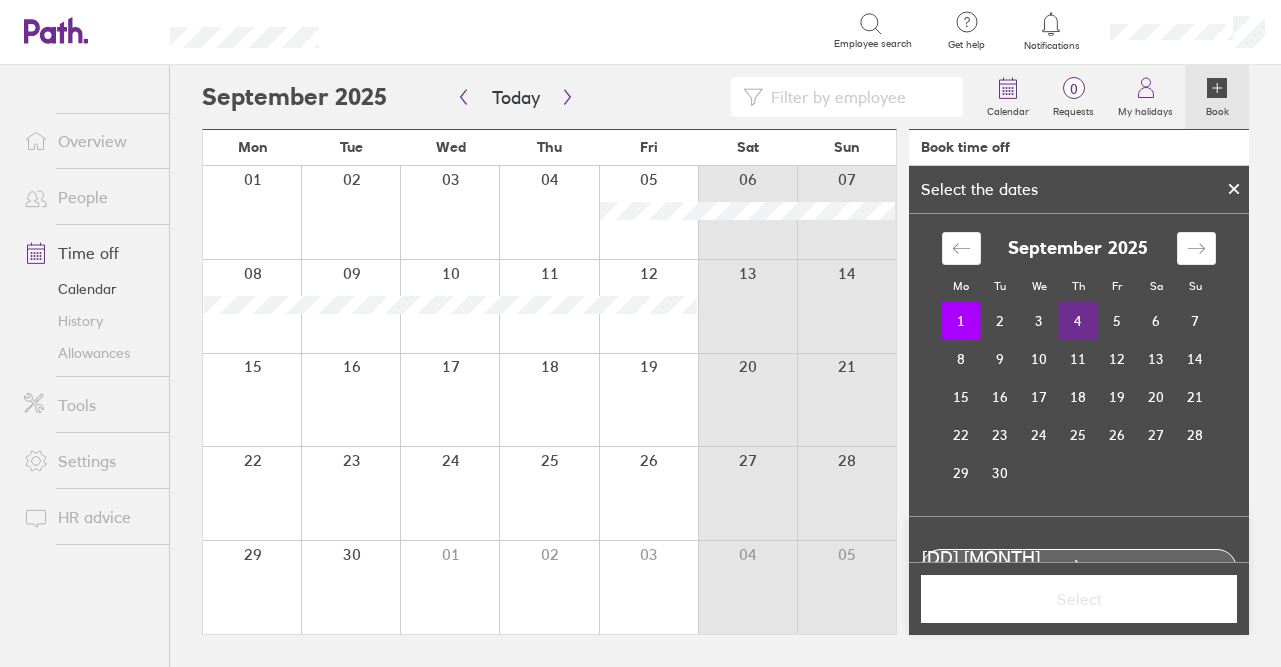 click on "4" at bounding box center (1078, 321) 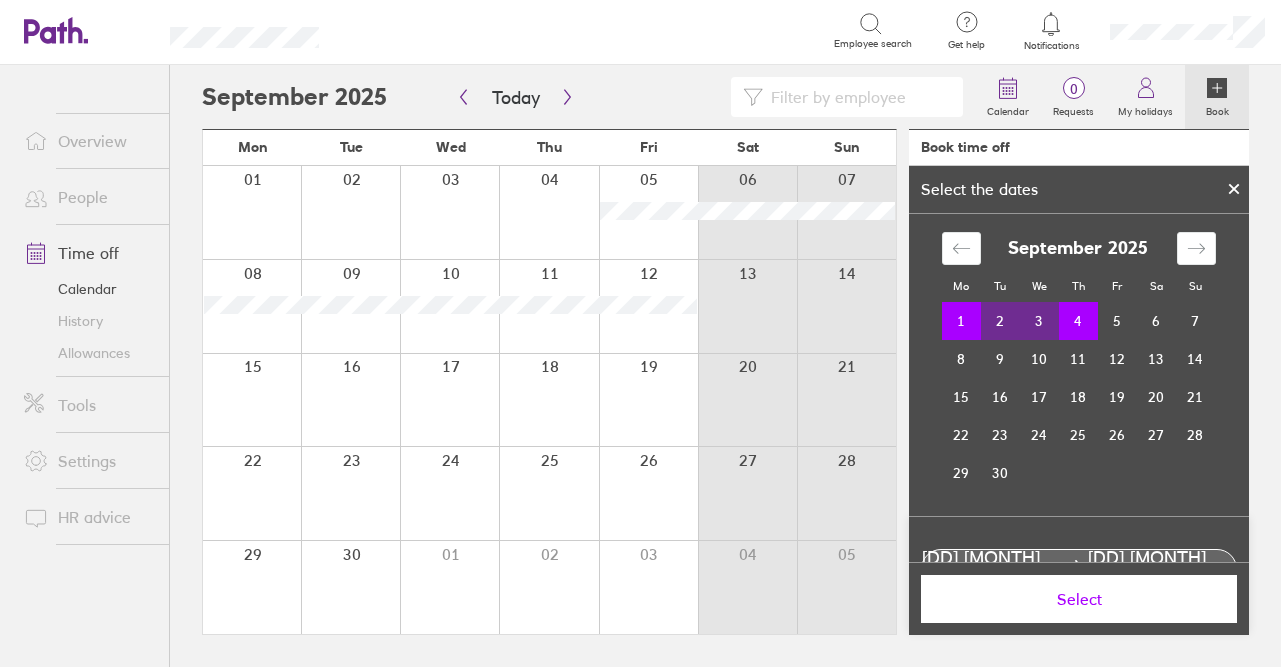 click on "Select" at bounding box center [1079, 599] 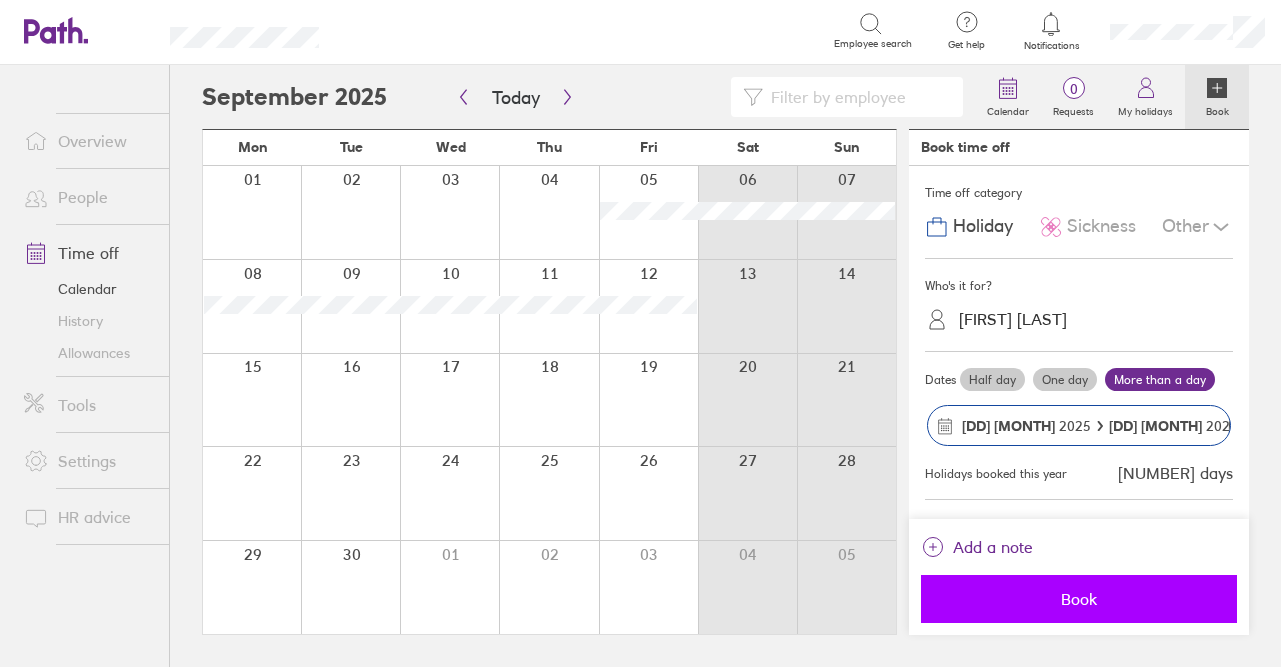 click on "Book" at bounding box center [1079, 599] 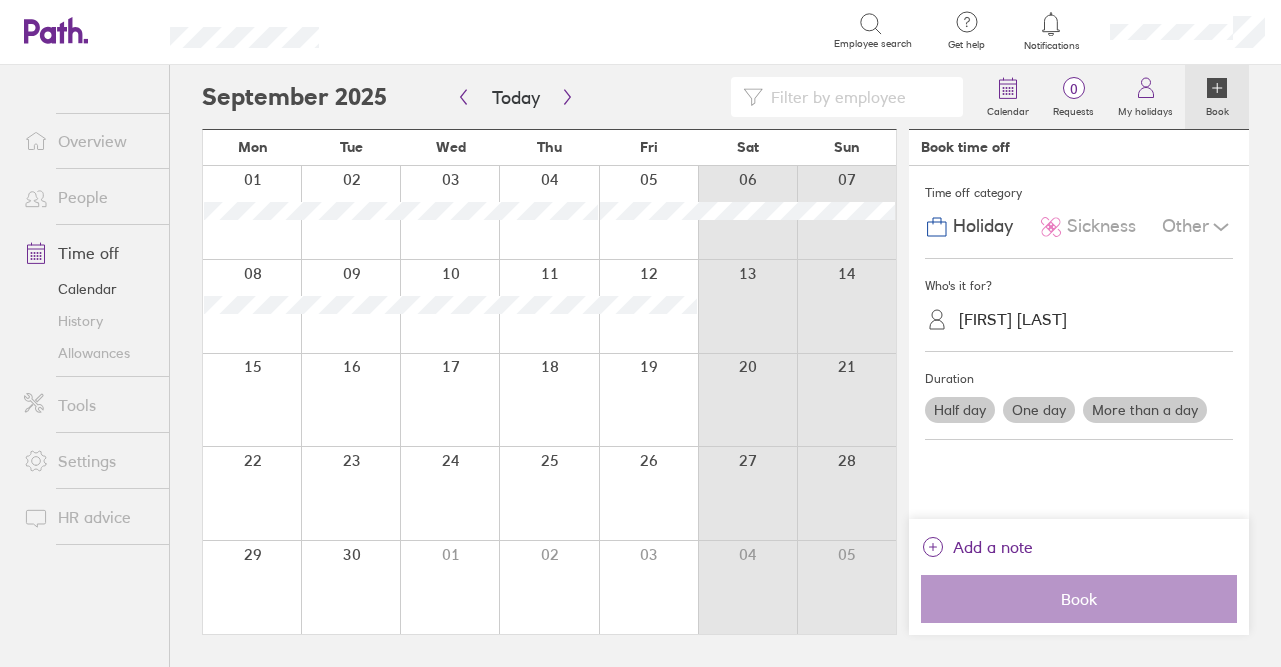 click on "Allowances" at bounding box center [88, 353] 